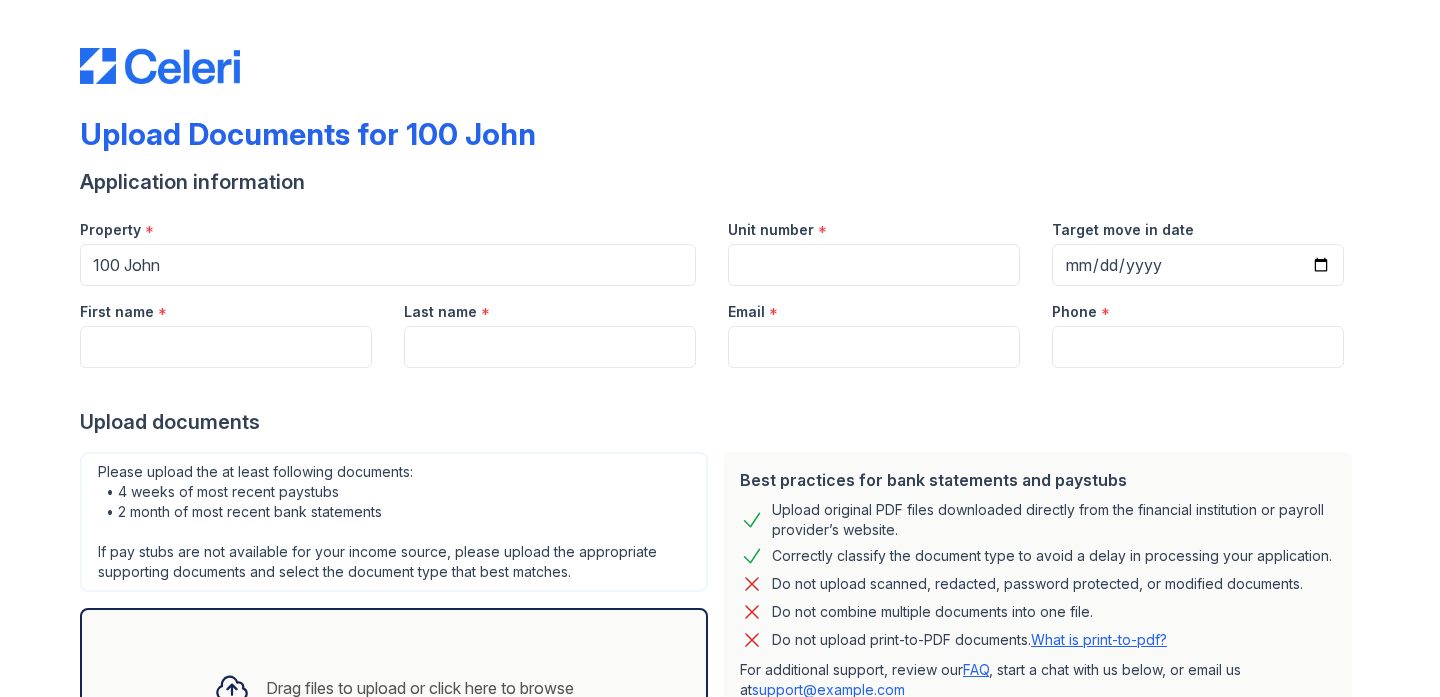 scroll, scrollTop: 0, scrollLeft: 0, axis: both 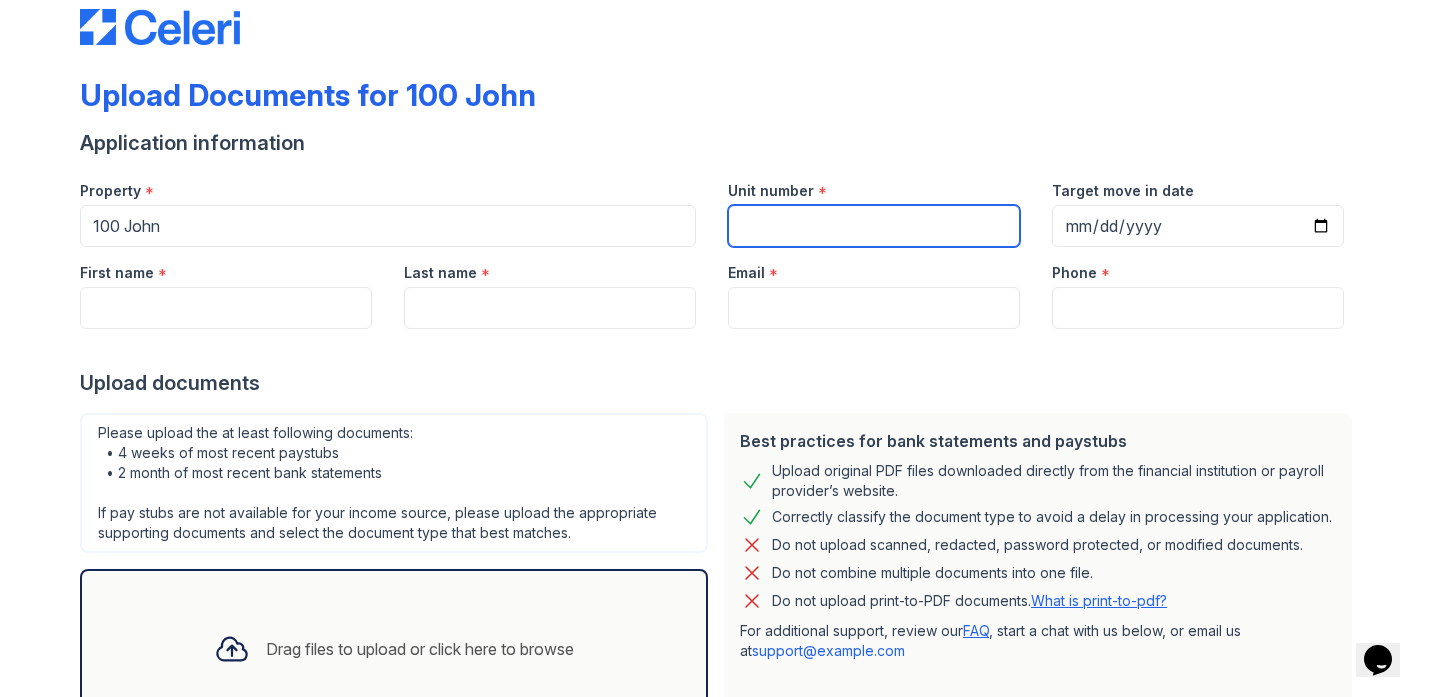 click on "Unit number" at bounding box center (874, 226) 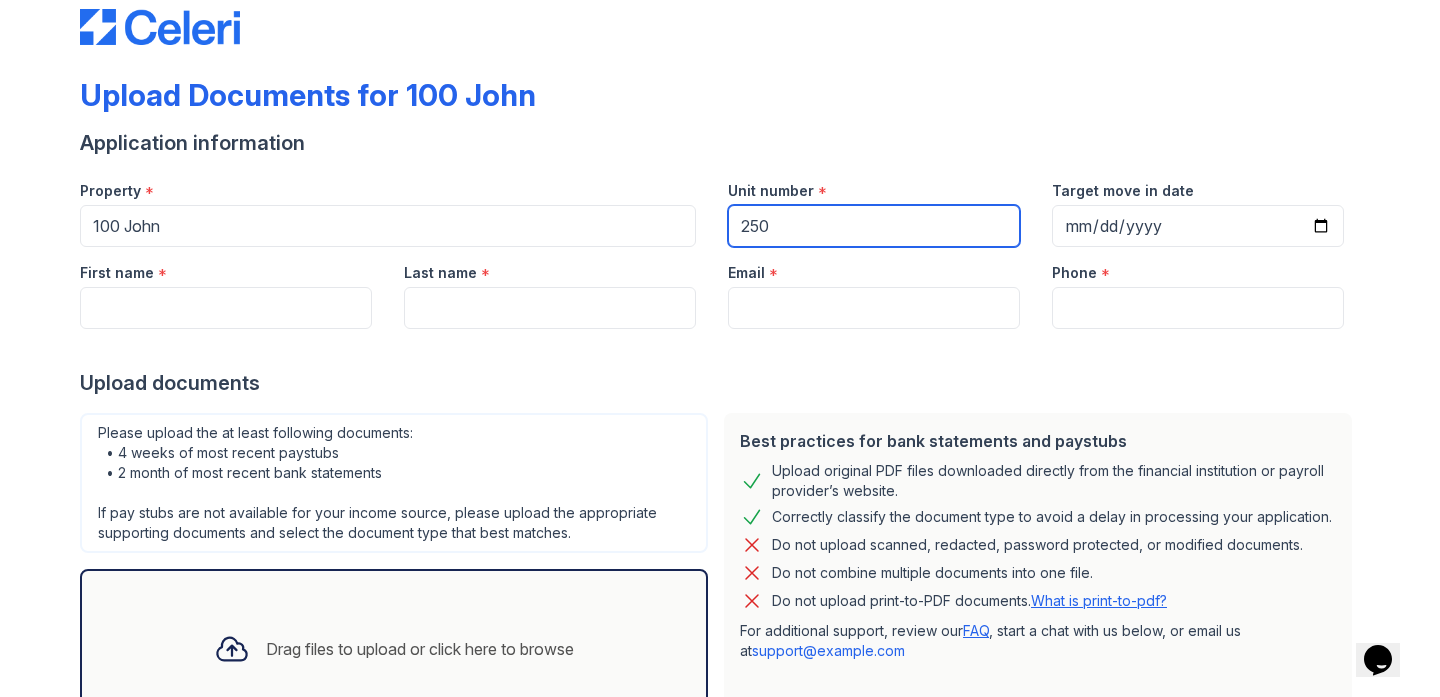 type on "2506" 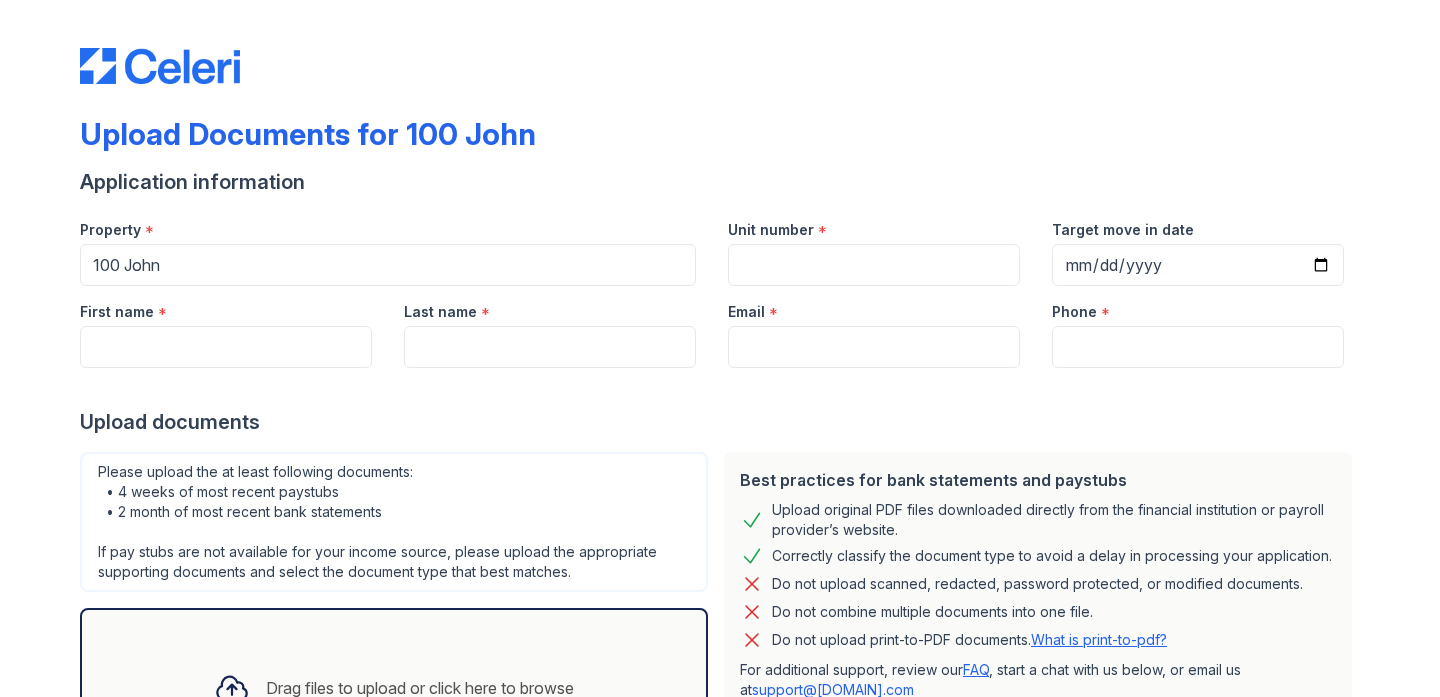 scroll, scrollTop: 0, scrollLeft: 0, axis: both 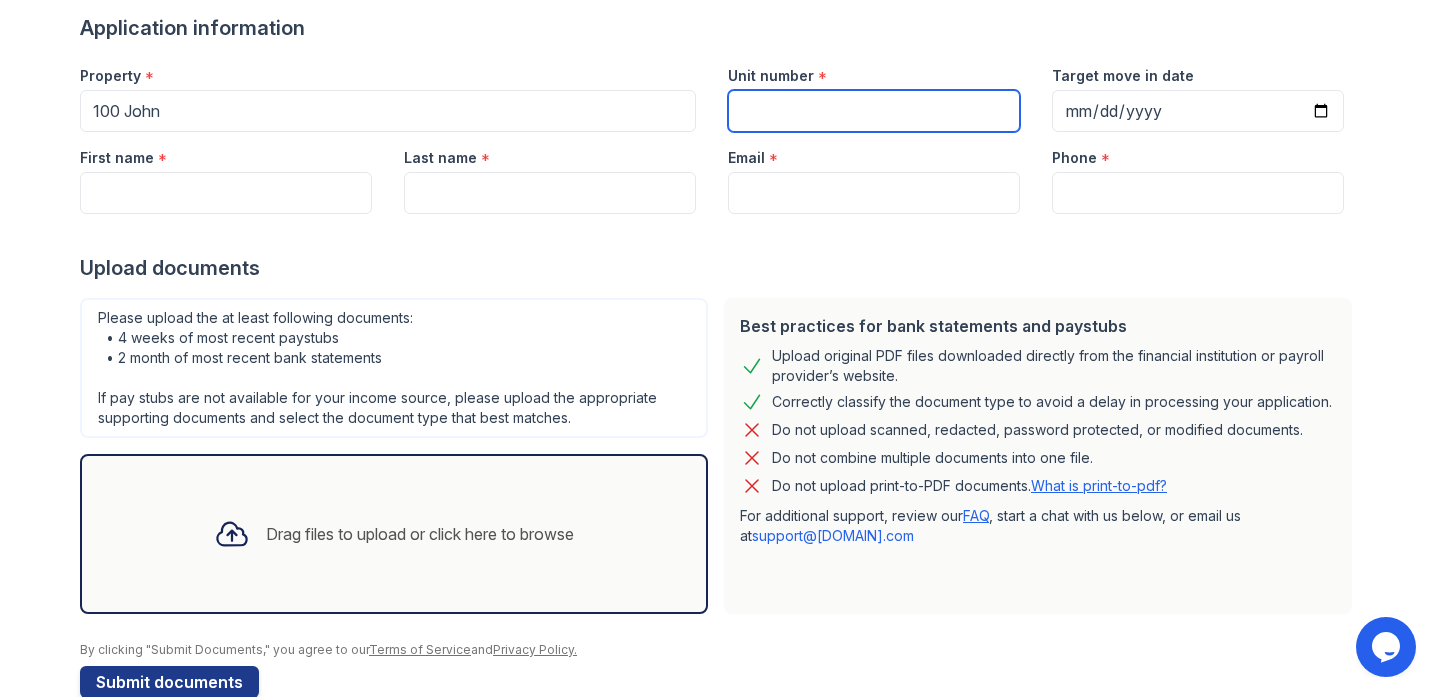 click on "Unit number" at bounding box center [874, 111] 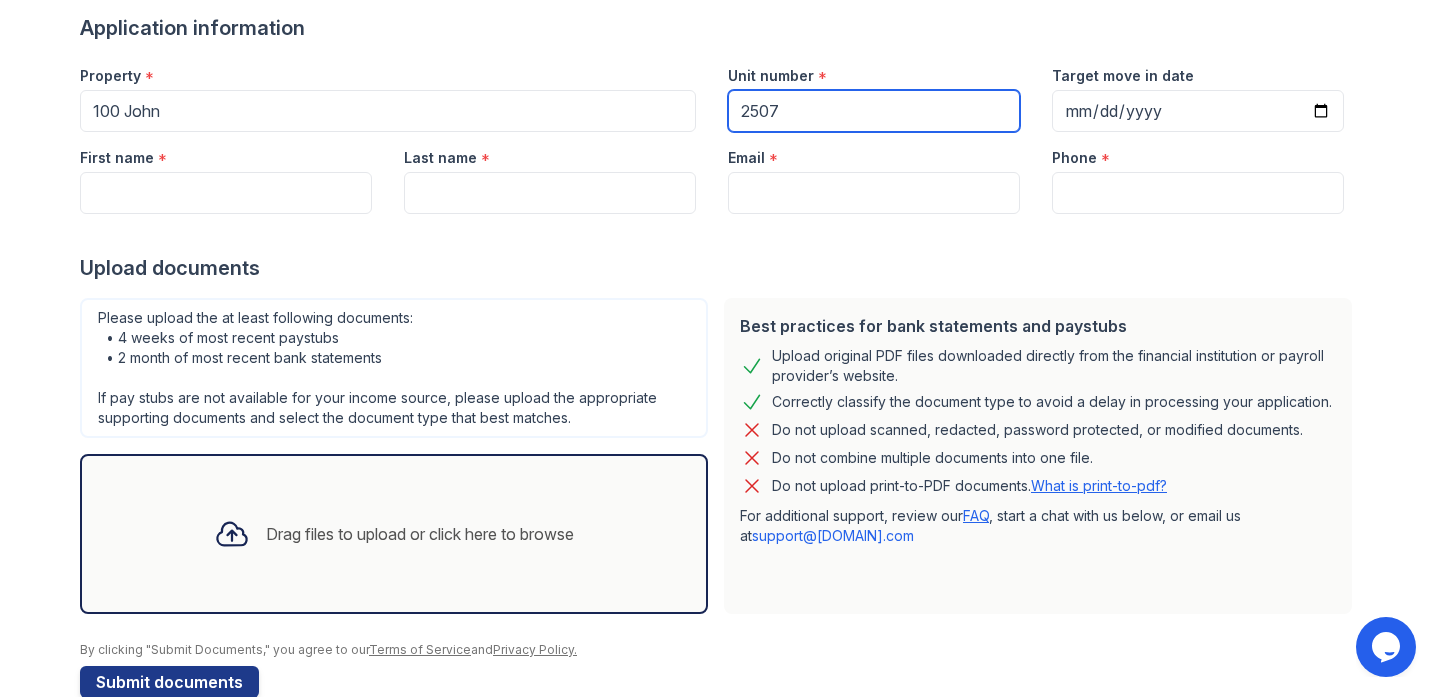 type on "2507" 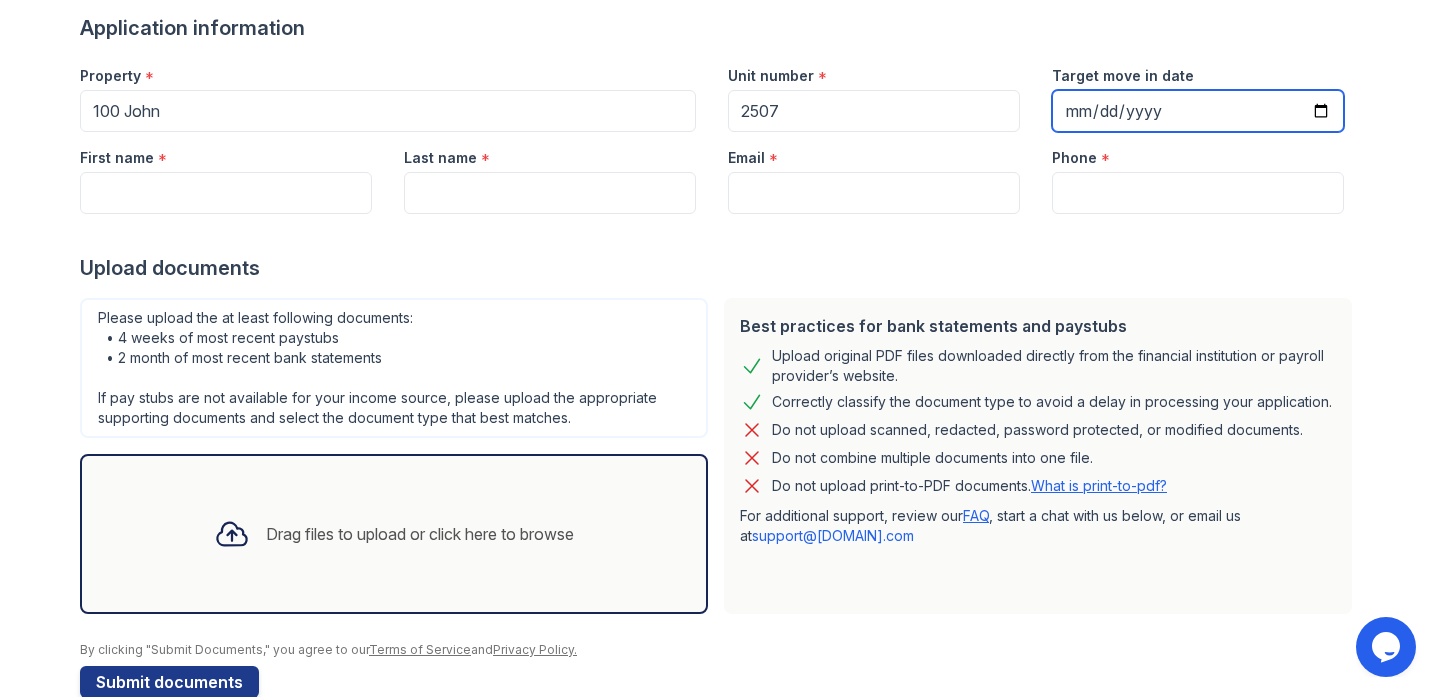 click on "Target move in date" at bounding box center (1198, 111) 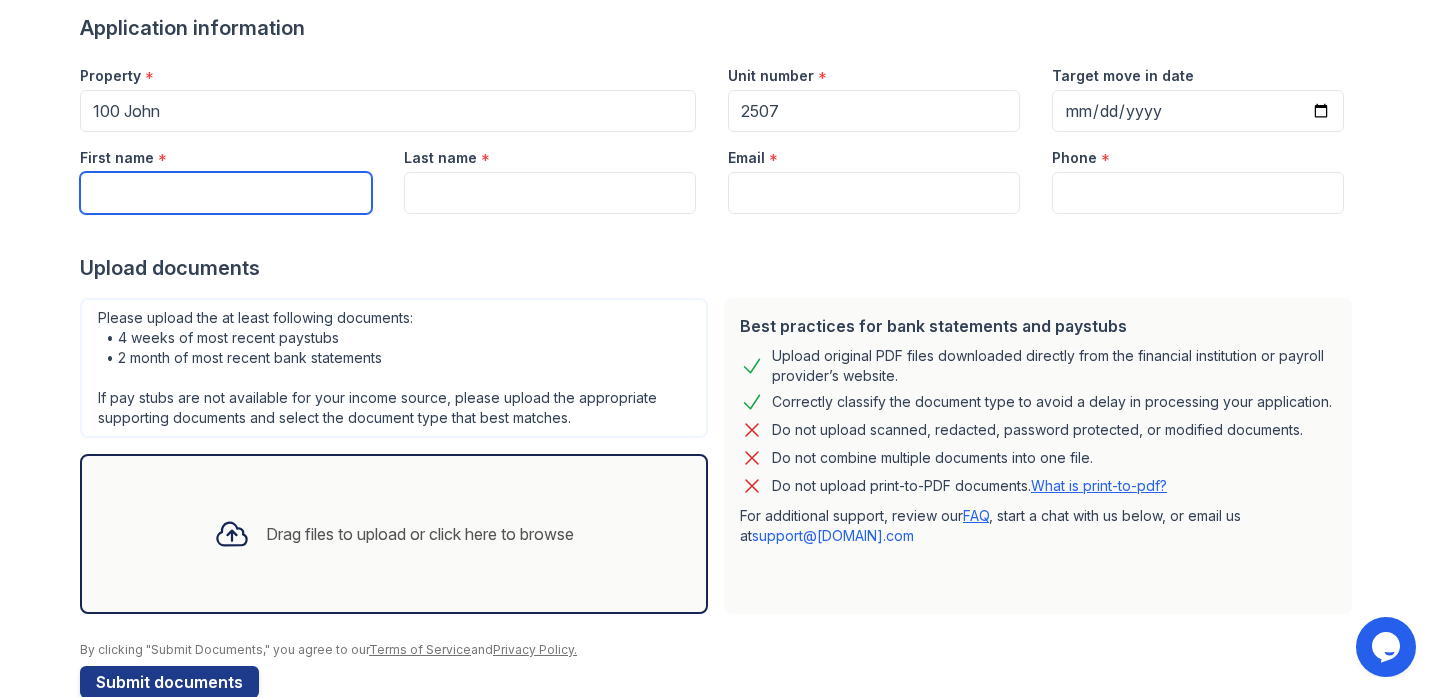 click on "First name" at bounding box center [226, 193] 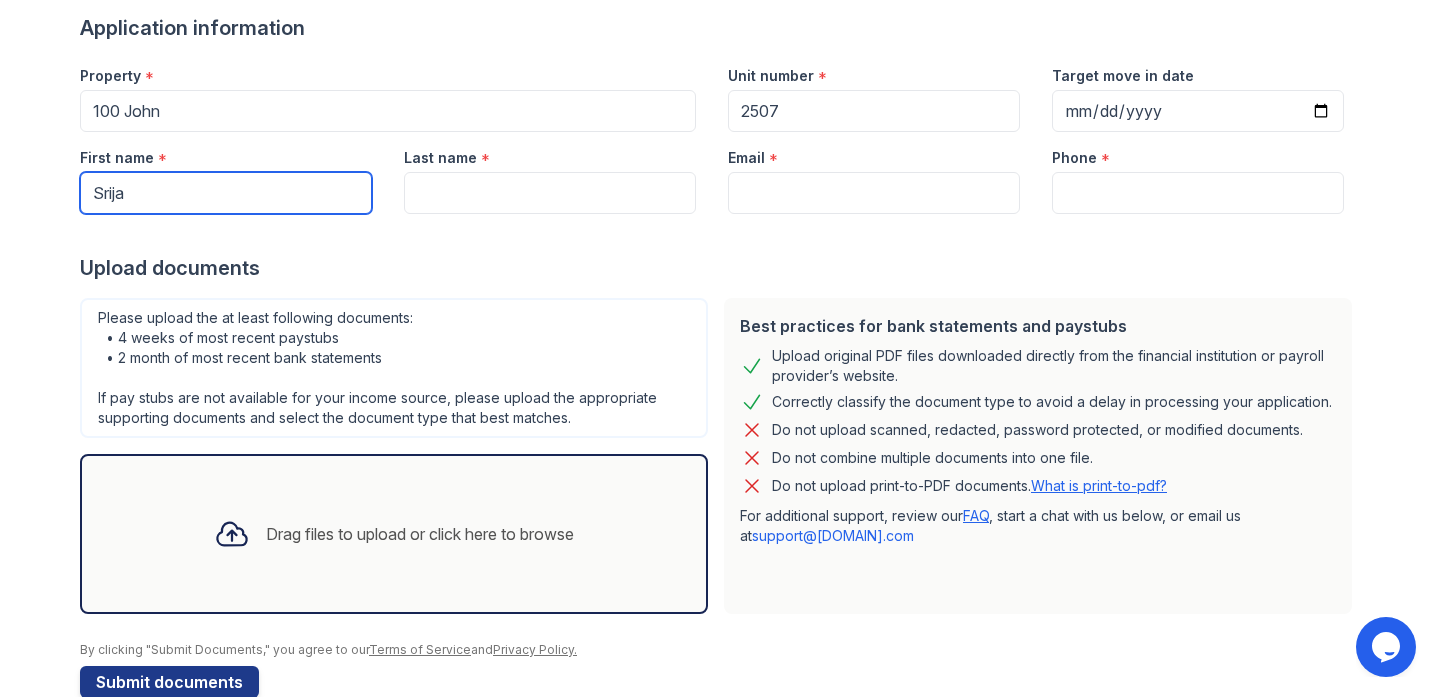 type on "Srija" 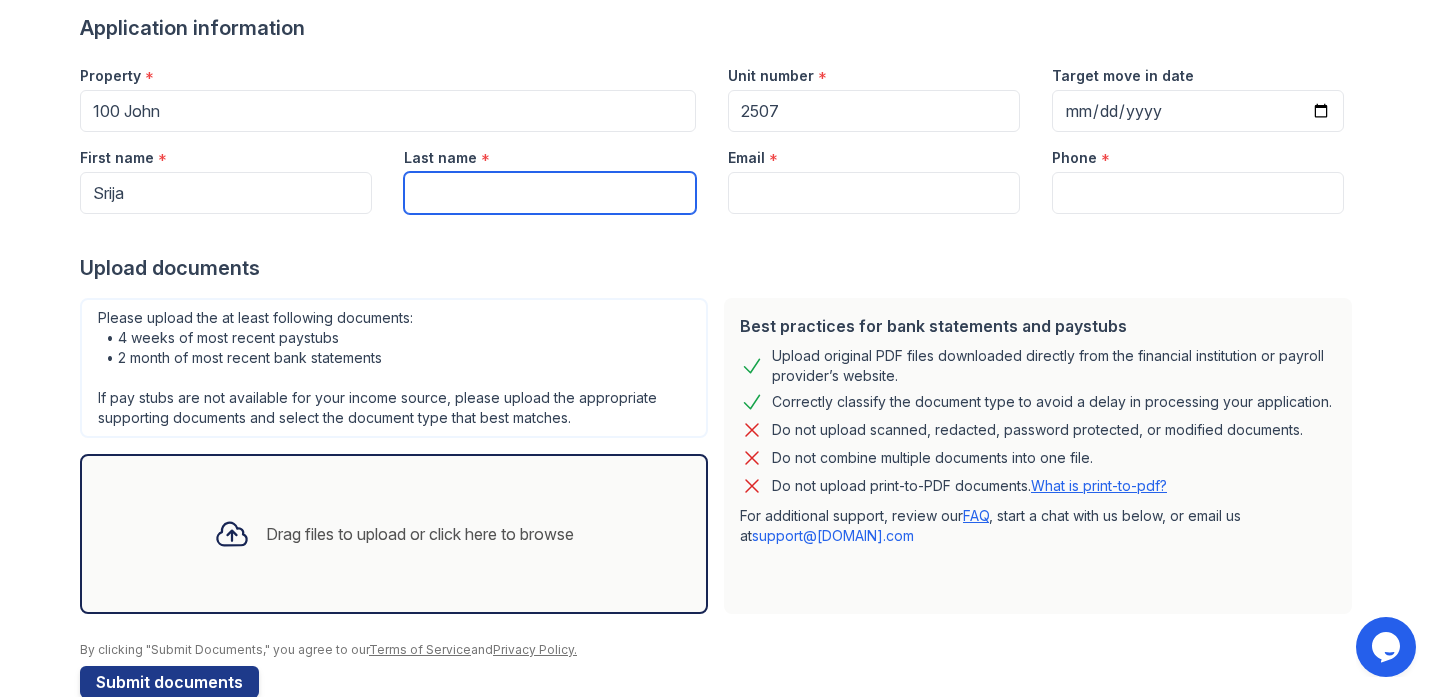 click on "Last name" at bounding box center (550, 193) 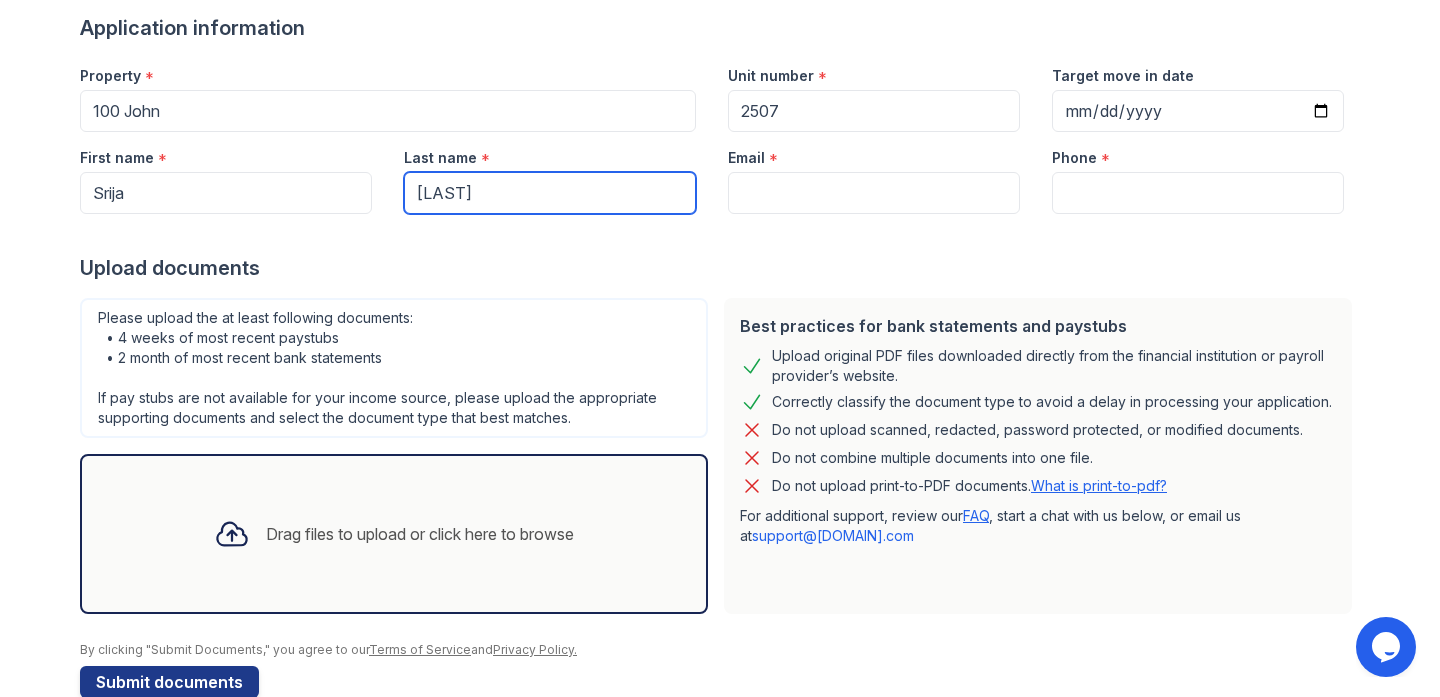 type on "[LAST]" 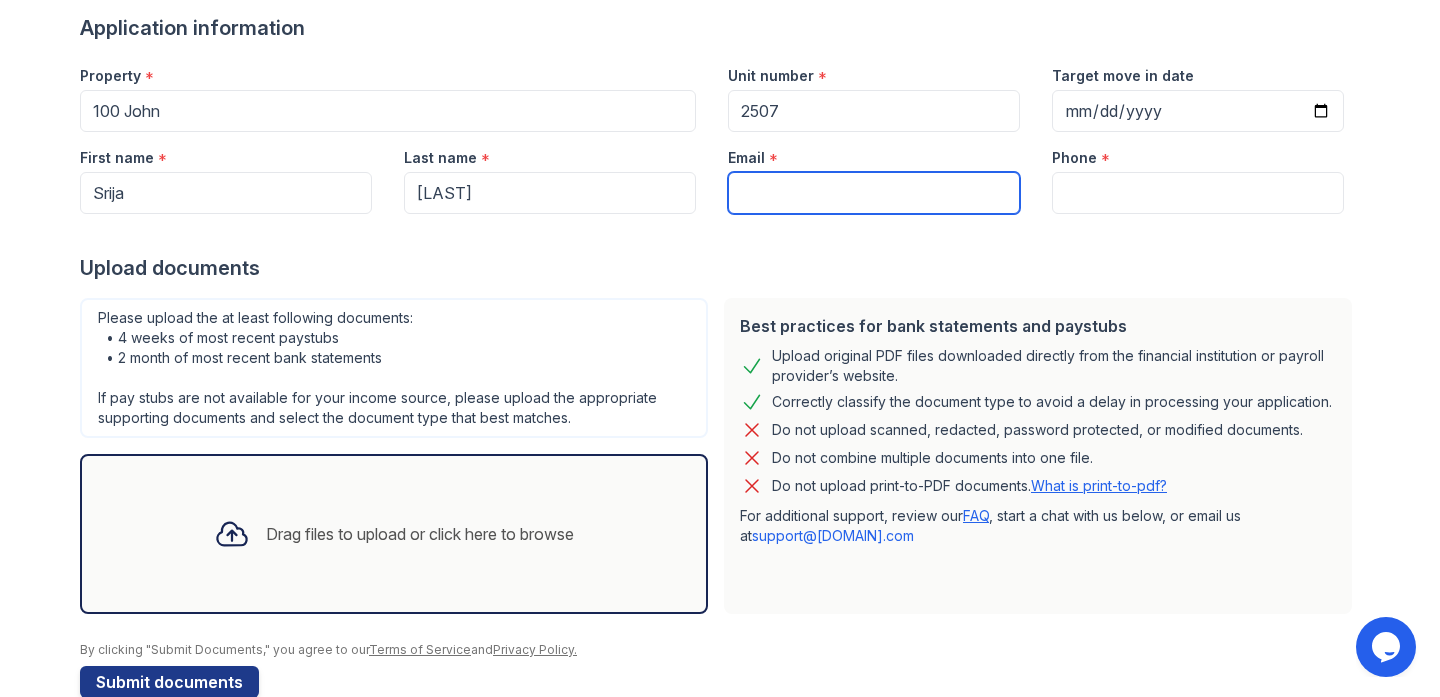 click on "Email" at bounding box center [874, 193] 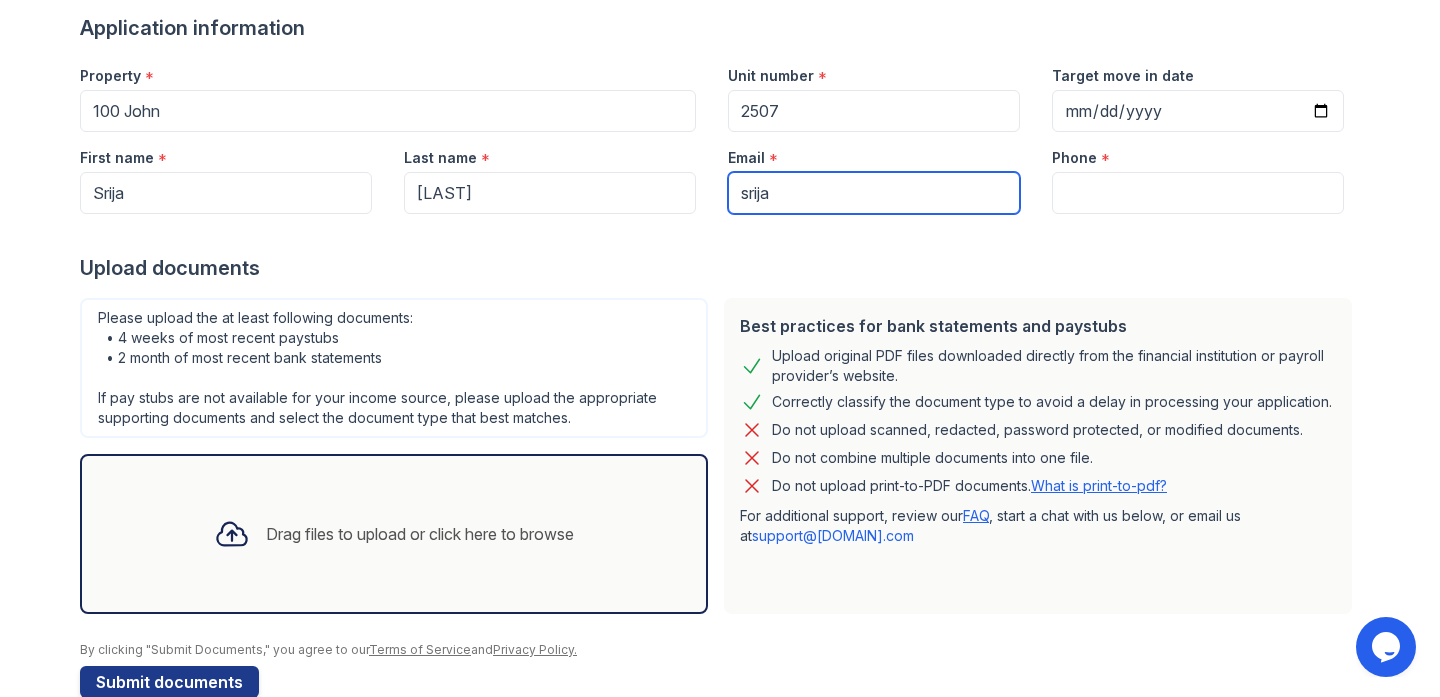 type on "[EMAIL]" 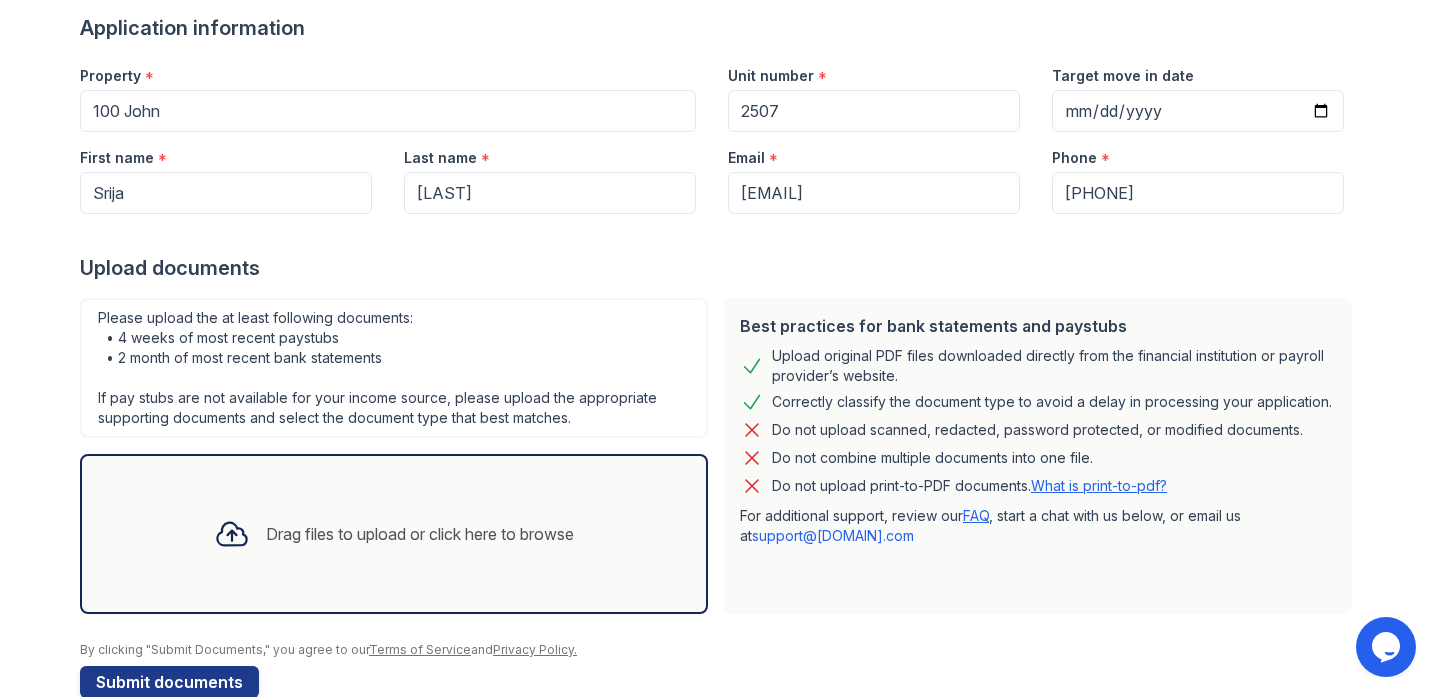 click at bounding box center (720, 234) 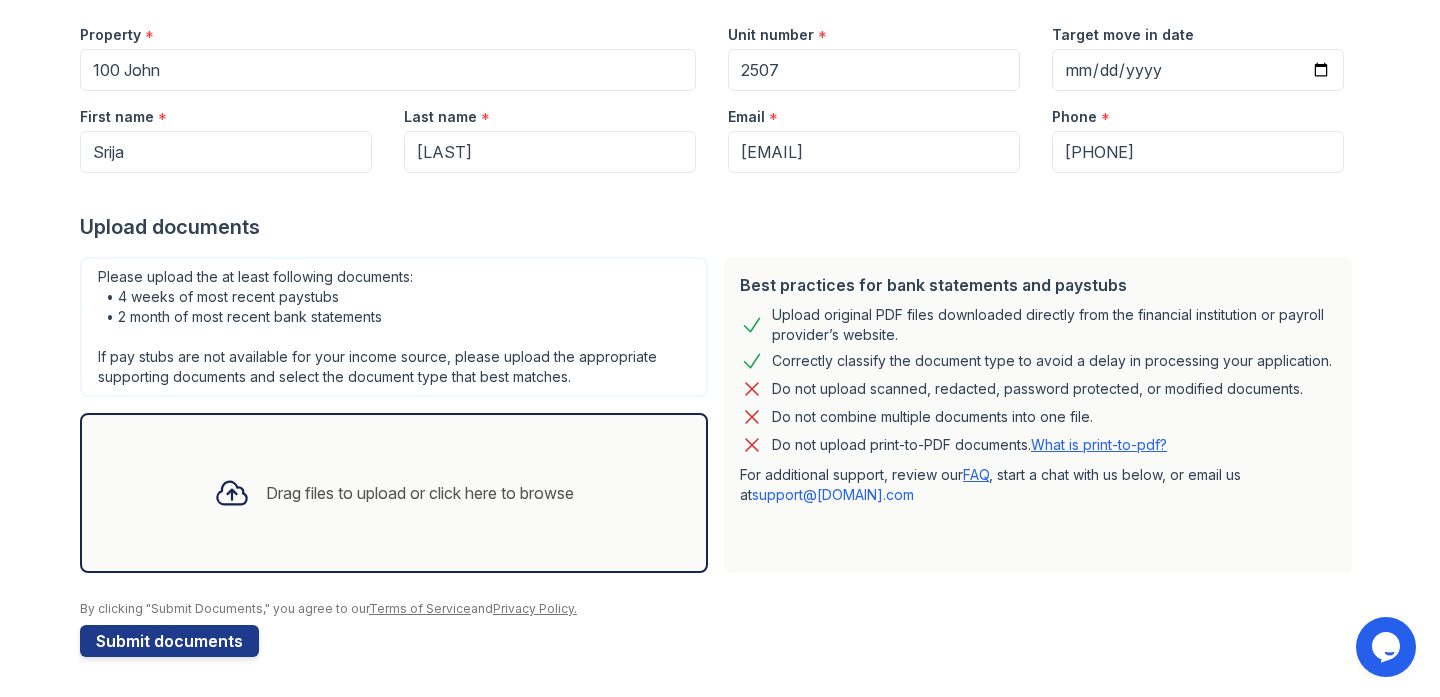 click on "Please upload the at least following documents:
• 4 weeks of most recent paystubs
• 2 month of most recent bank statements
If pay stubs are not available for your income source, please upload the appropriate supporting documents and select the document type that best matches." at bounding box center (394, 327) 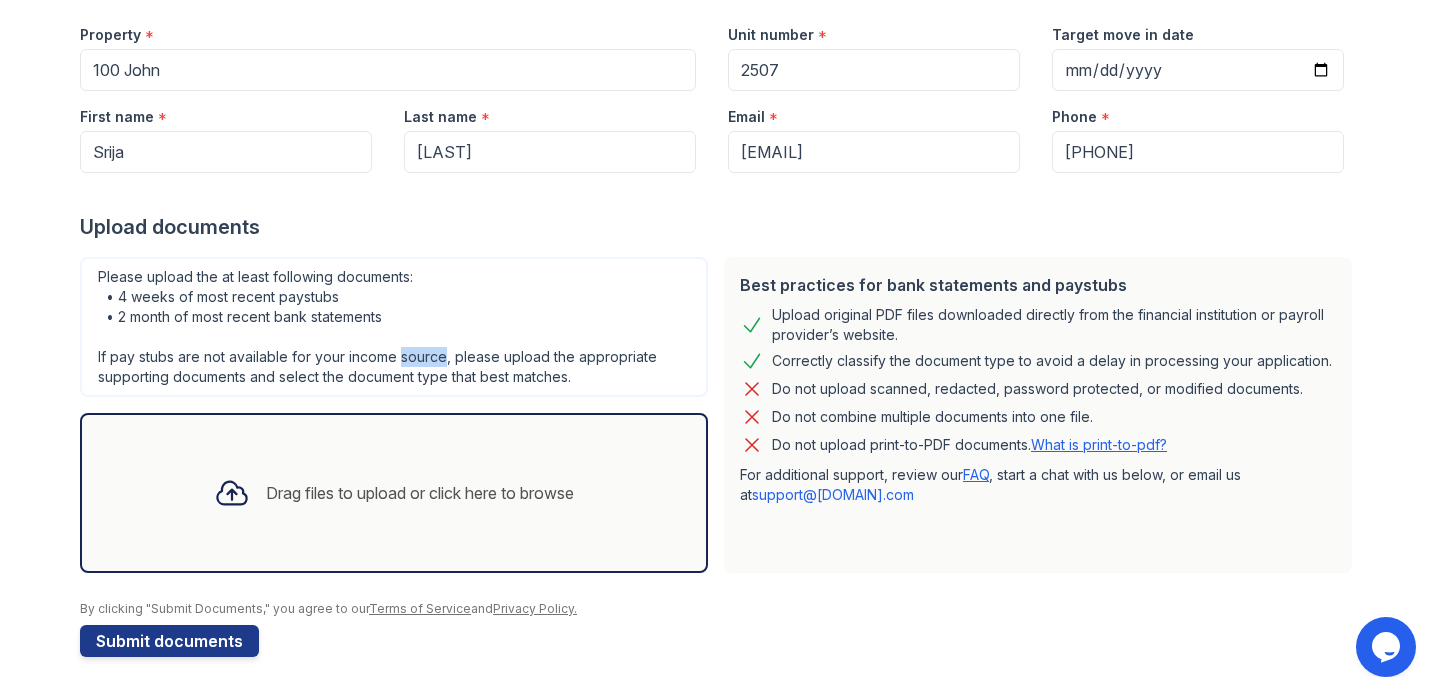 click on "Please upload the at least following documents:
• 4 weeks of most recent paystubs
• 2 month of most recent bank statements
If pay stubs are not available for your income source, please upload the appropriate supporting documents and select the document type that best matches." at bounding box center (394, 327) 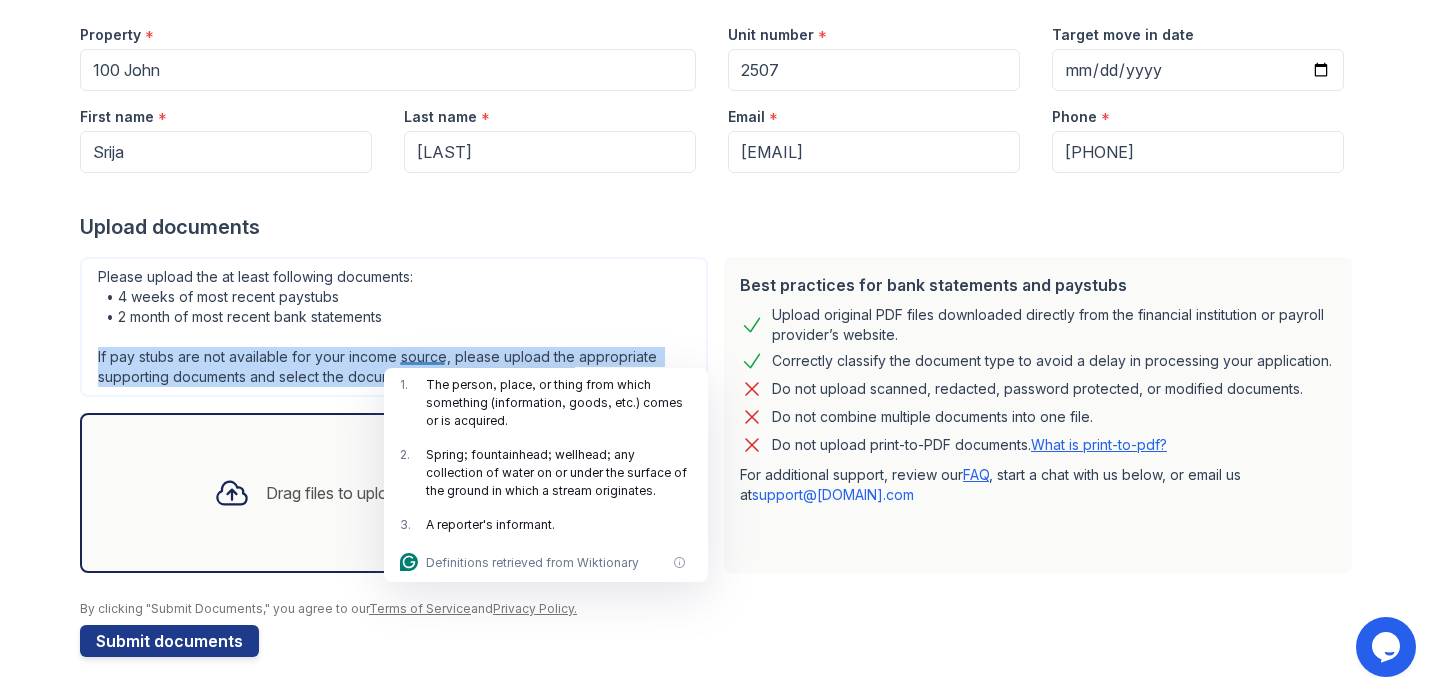 click on "Please upload the at least following documents:
• 4 weeks of most recent paystubs
• 2 month of most recent bank statements
If pay stubs are not available for your income source, please upload the appropriate supporting documents and select the document type that best matches." at bounding box center (394, 327) 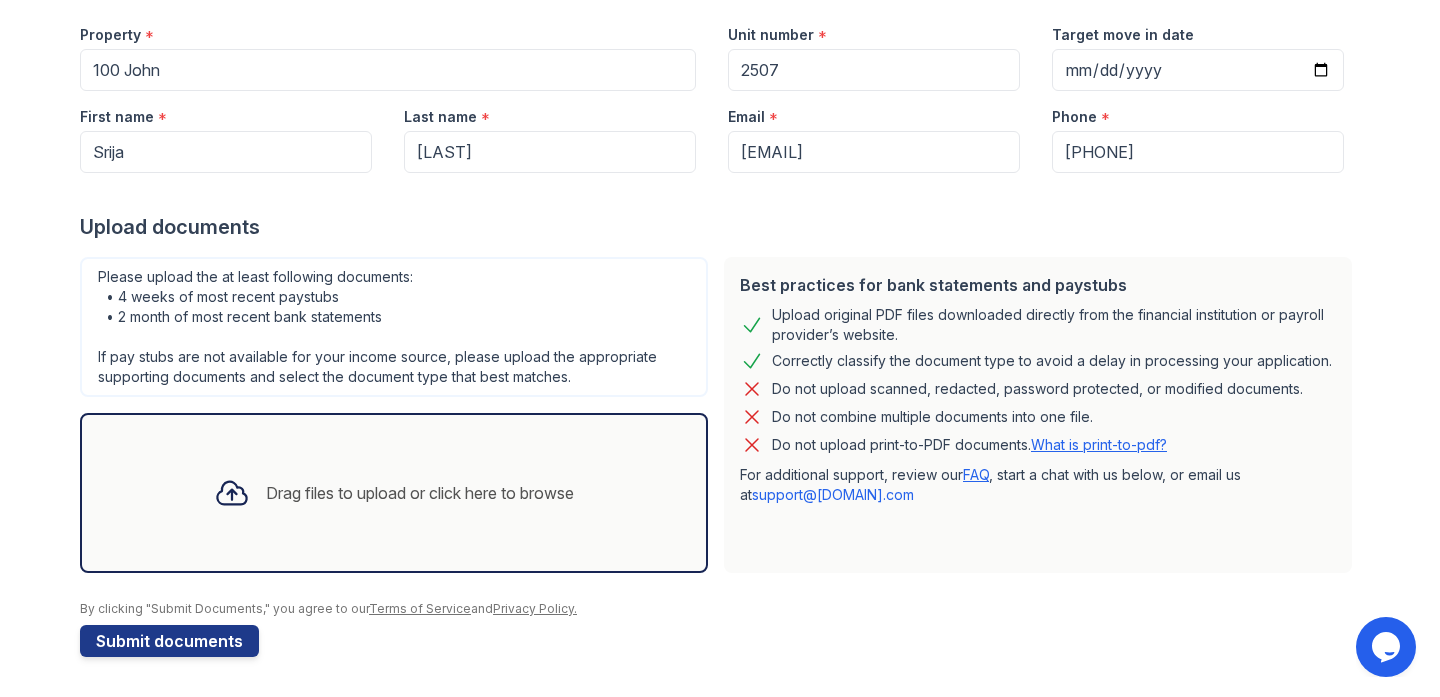 click on "Drag files to upload or click here to browse" at bounding box center [394, 493] 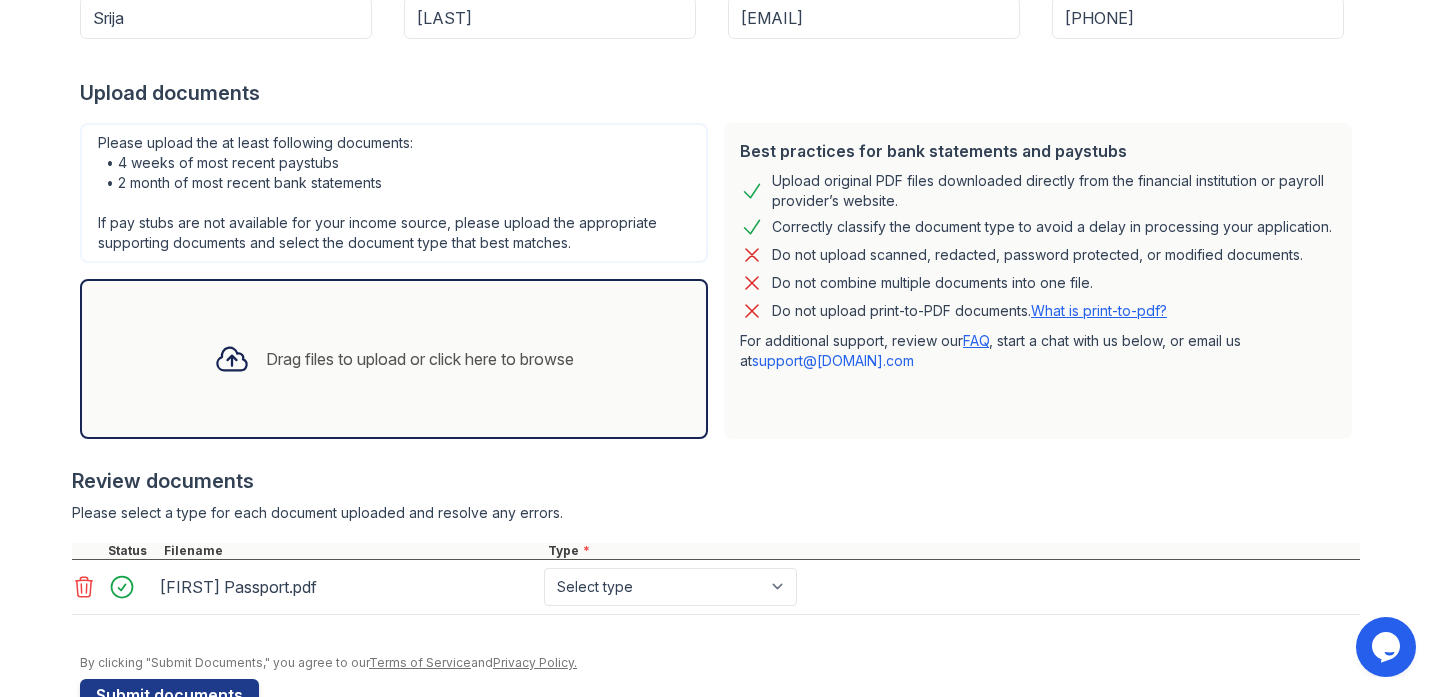 scroll, scrollTop: 378, scrollLeft: 0, axis: vertical 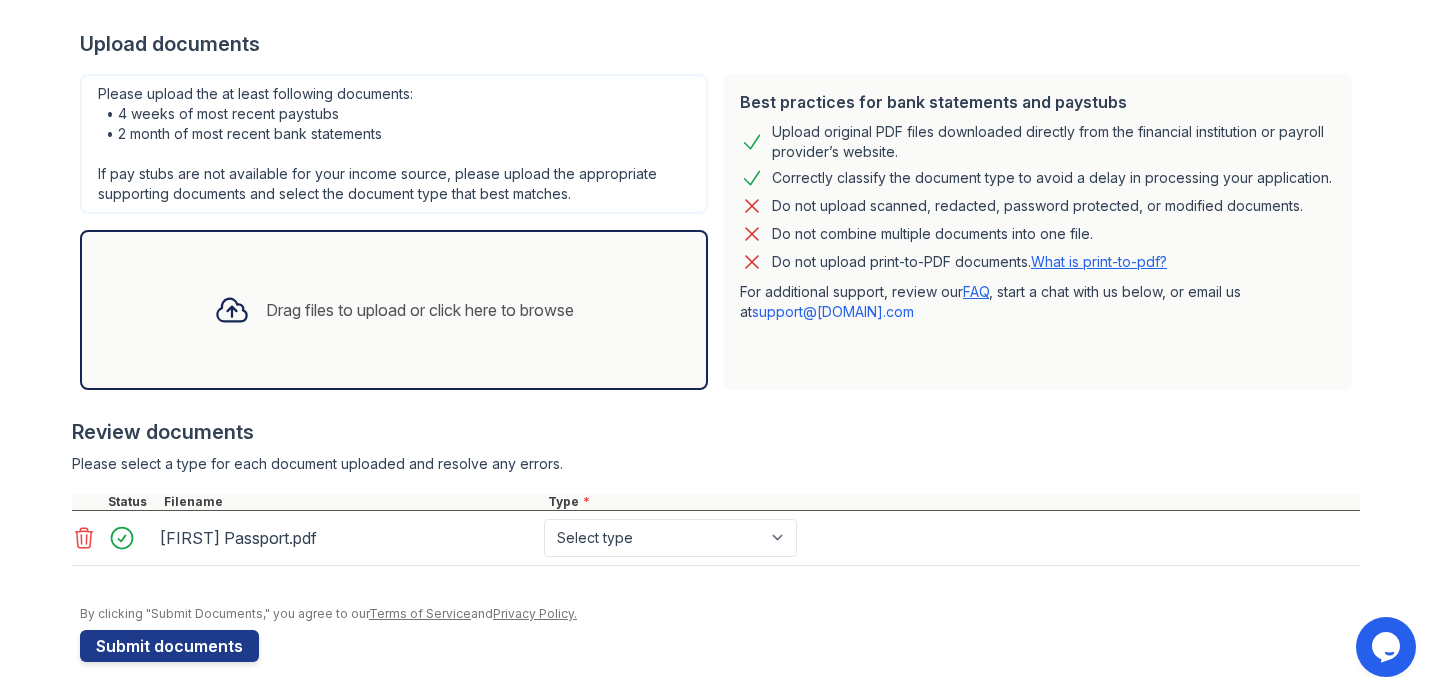 click on "Drag files to upload or click here to browse" at bounding box center [420, 310] 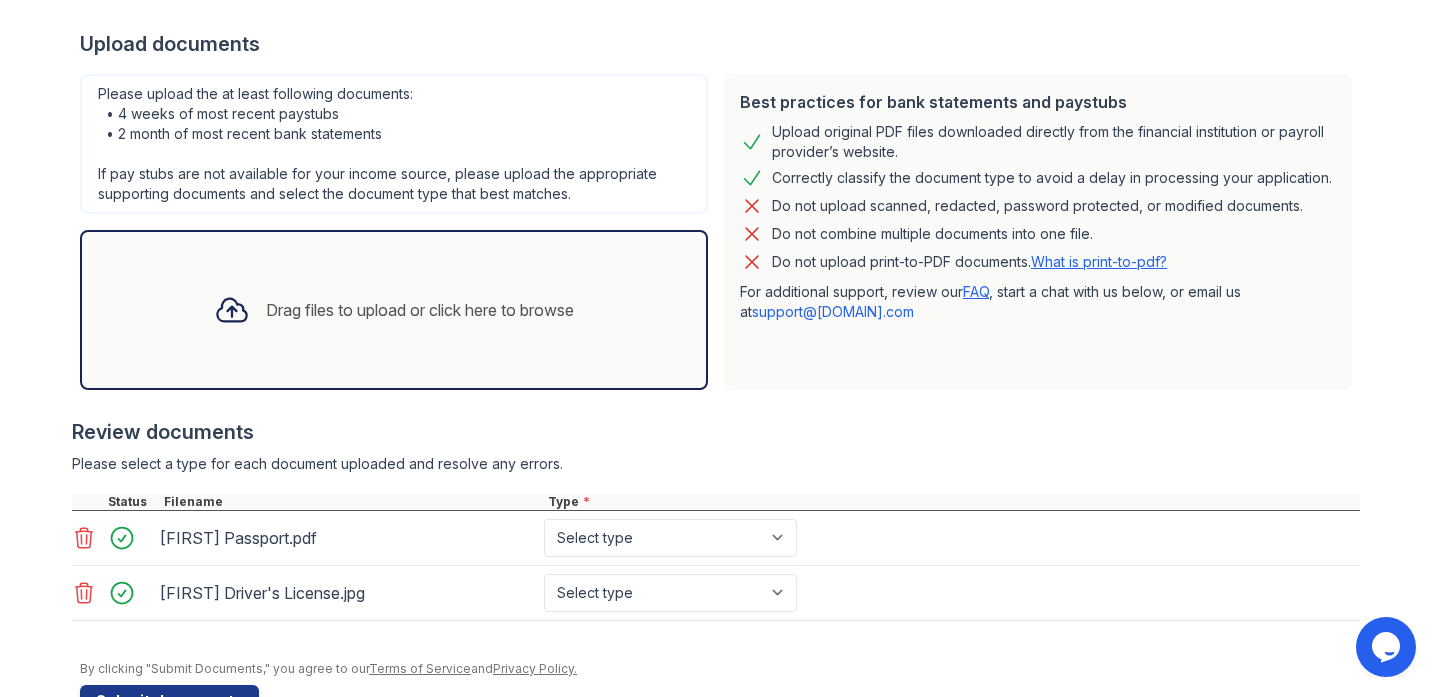 scroll, scrollTop: 438, scrollLeft: 0, axis: vertical 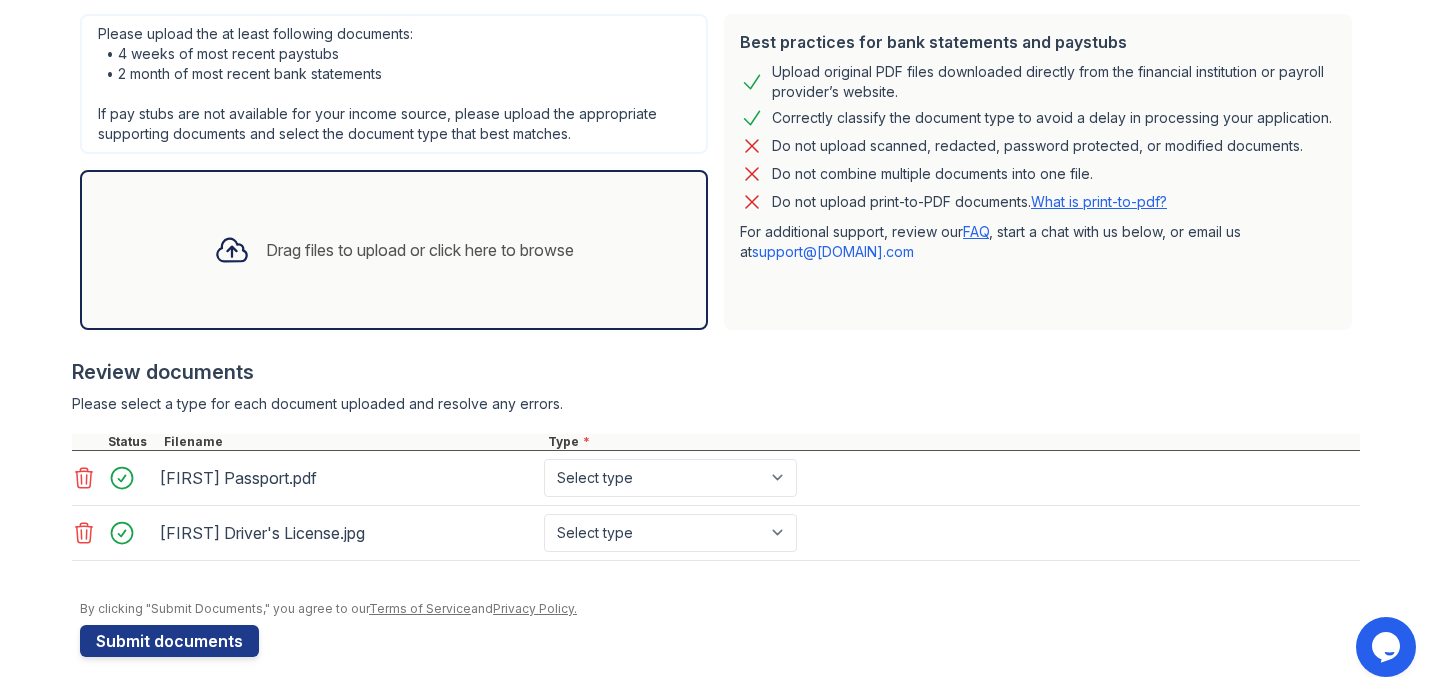 click on "Type
*" at bounding box center [952, 442] 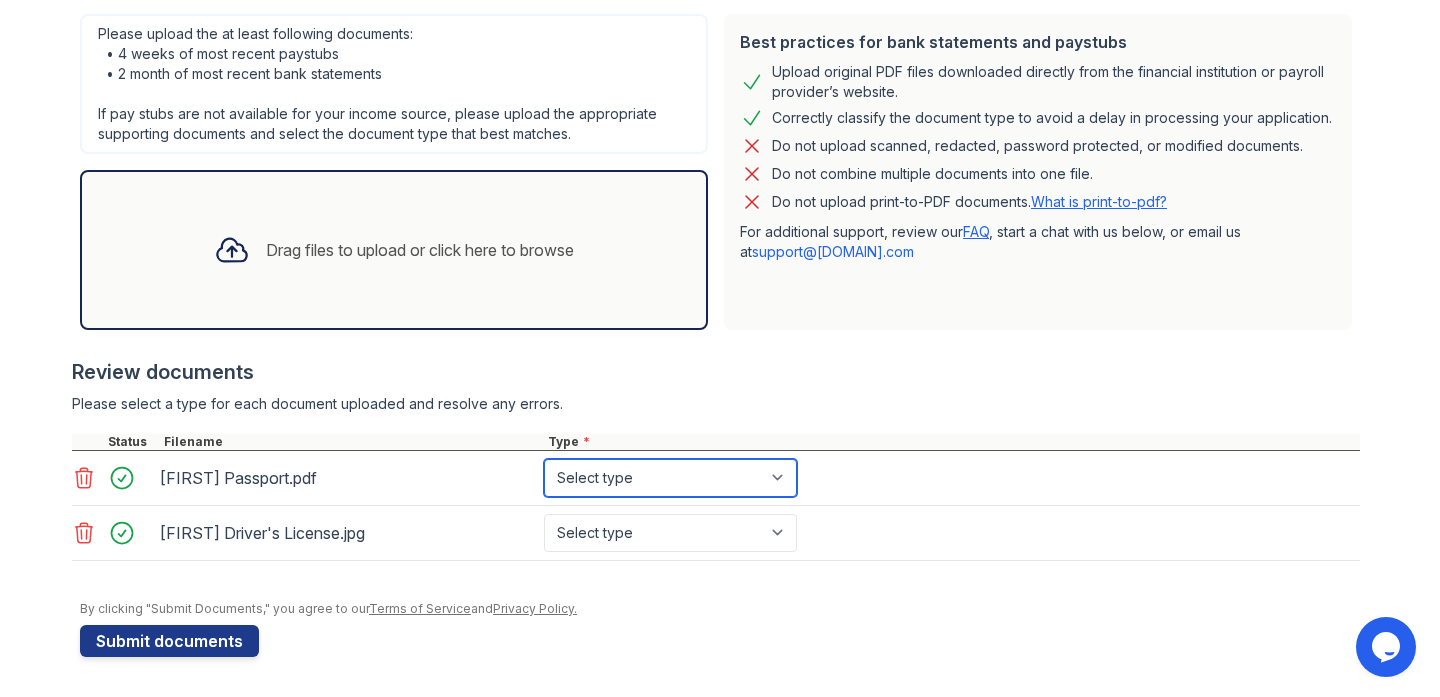 click on "Select type
Paystub
Bank Statement
Offer Letter
Tax Documents
Benefit Award Letter
Investment Account Statement
Other" at bounding box center [670, 478] 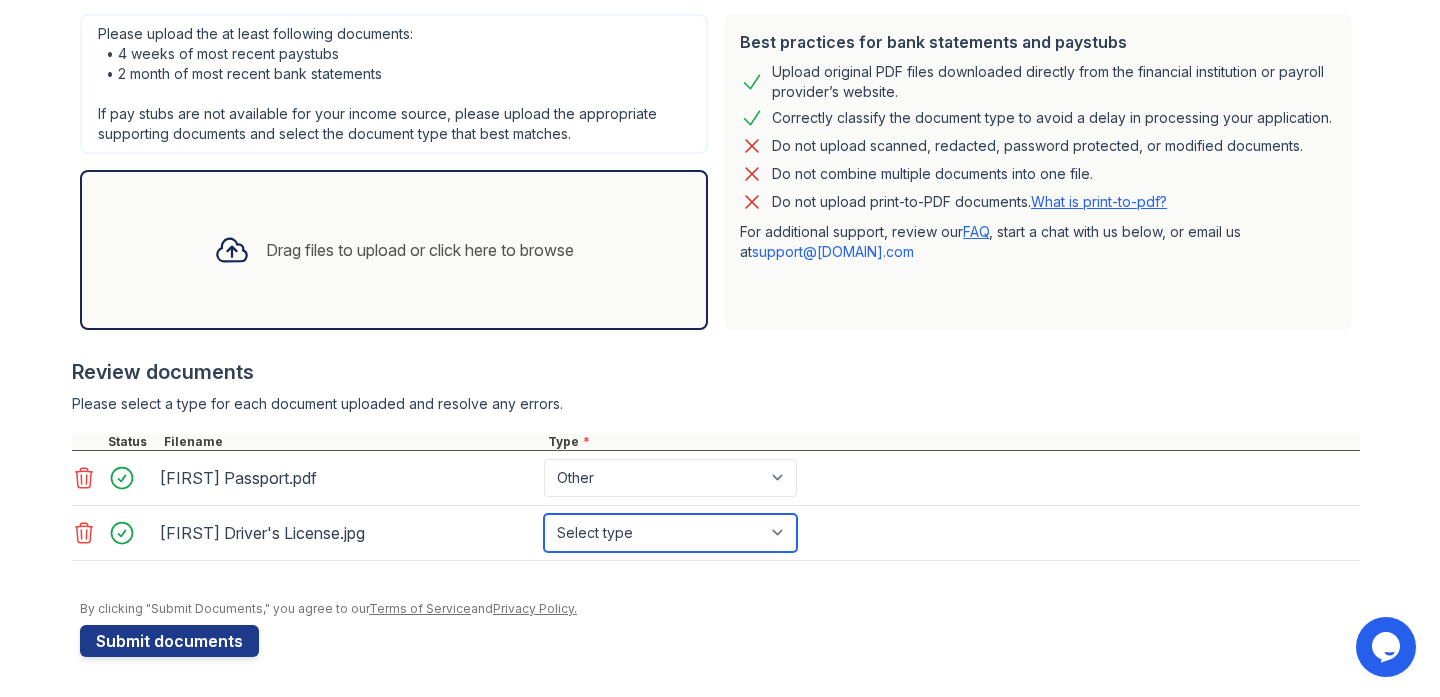 click on "Select type
Paystub
Bank Statement
Offer Letter
Tax Documents
Benefit Award Letter
Investment Account Statement
Other" at bounding box center [670, 533] 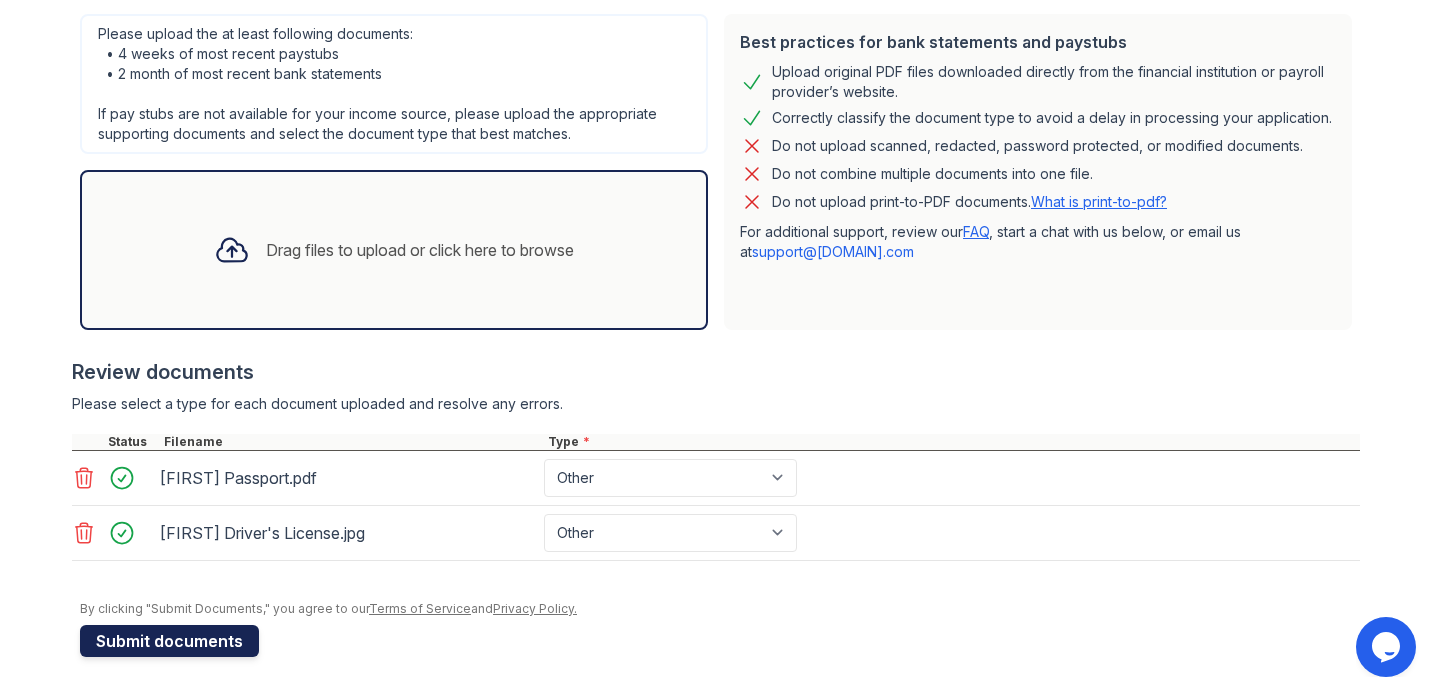 click on "Submit documents" at bounding box center (169, 641) 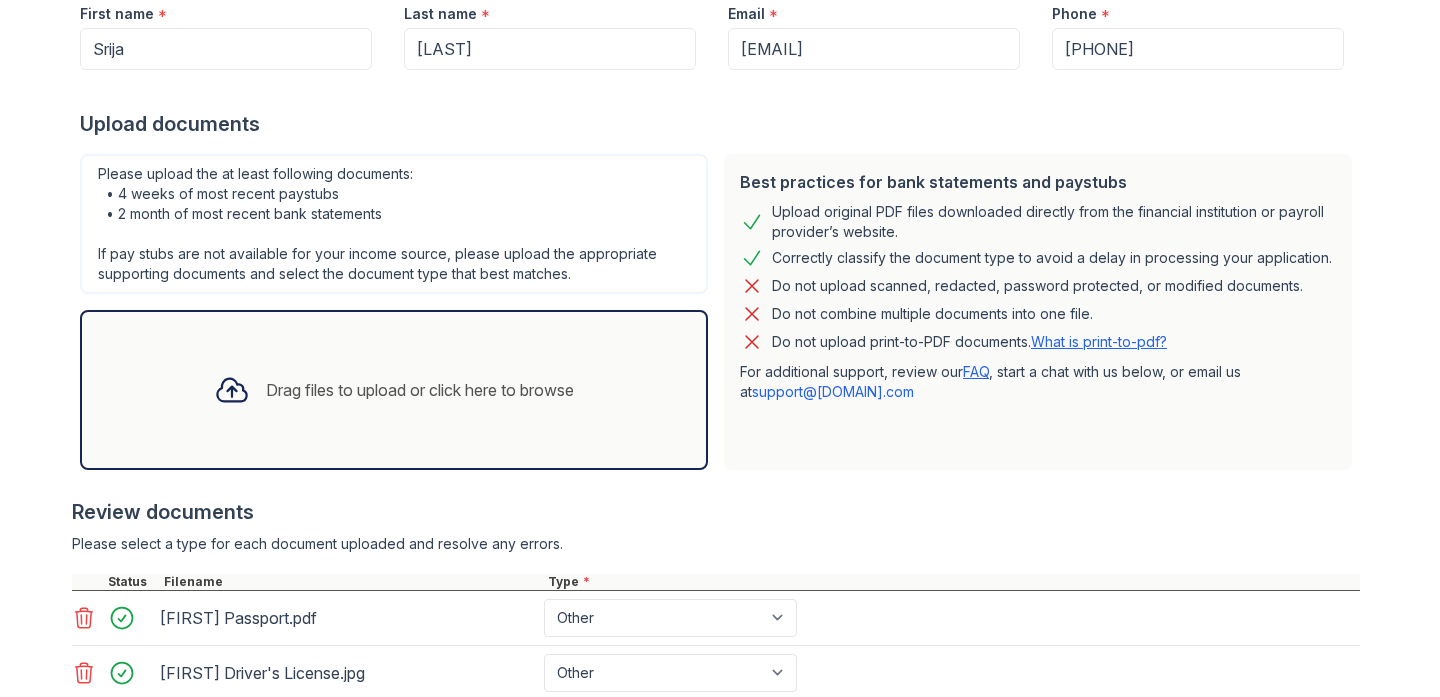 scroll, scrollTop: 558, scrollLeft: 0, axis: vertical 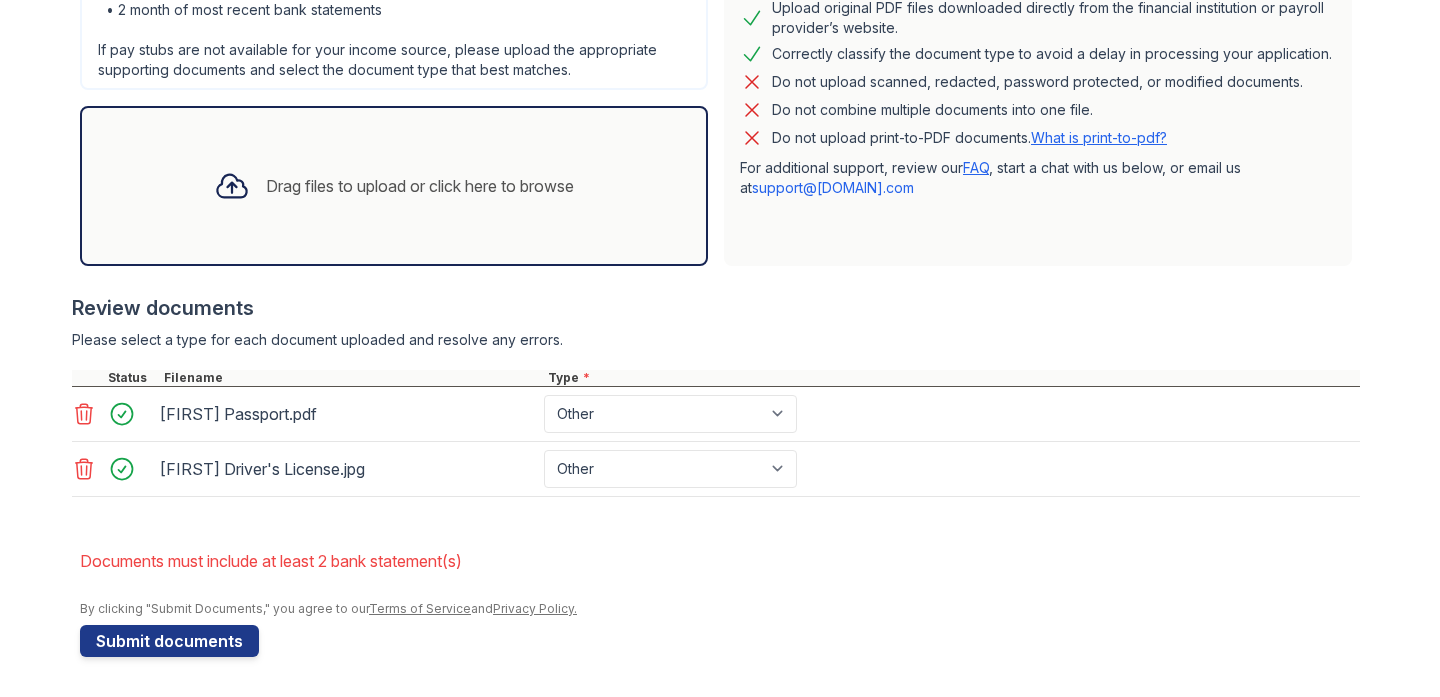 click on "Drag files to upload or click here to browse" at bounding box center (394, 186) 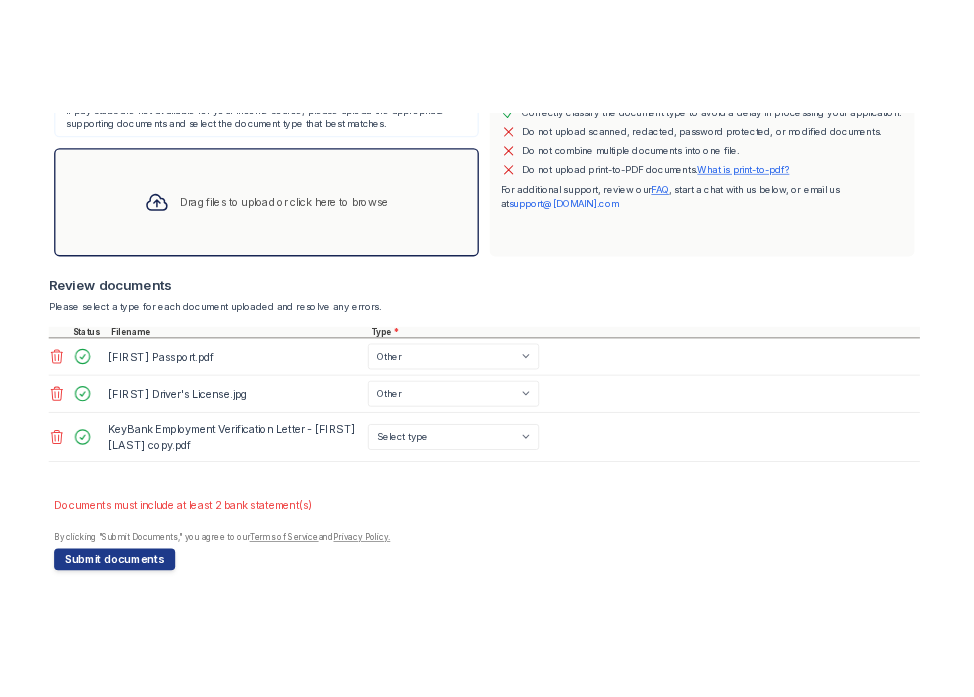 scroll, scrollTop: 621, scrollLeft: 0, axis: vertical 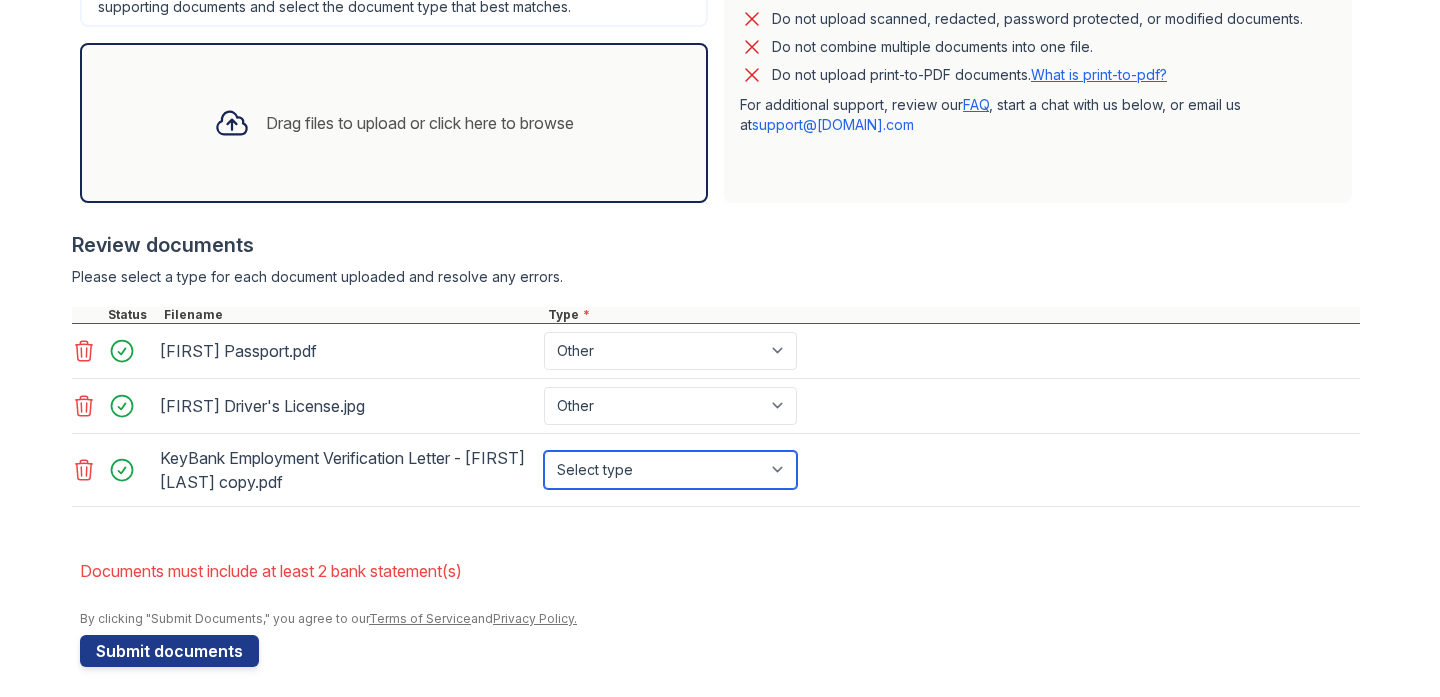 click on "Select type
Paystub
Bank Statement
Offer Letter
Tax Documents
Benefit Award Letter
Investment Account Statement
Other" at bounding box center [670, 470] 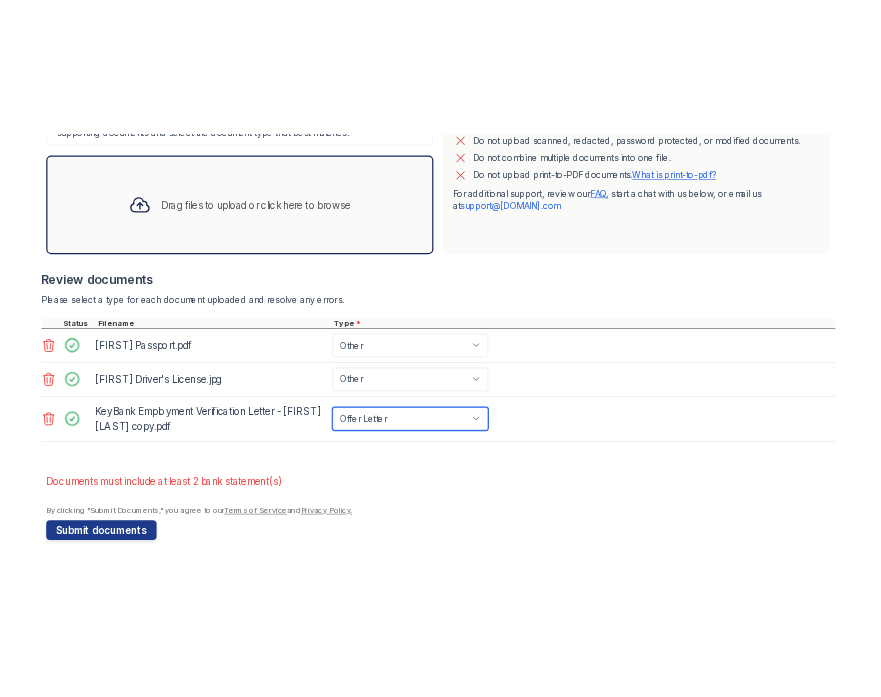 scroll, scrollTop: 621, scrollLeft: 0, axis: vertical 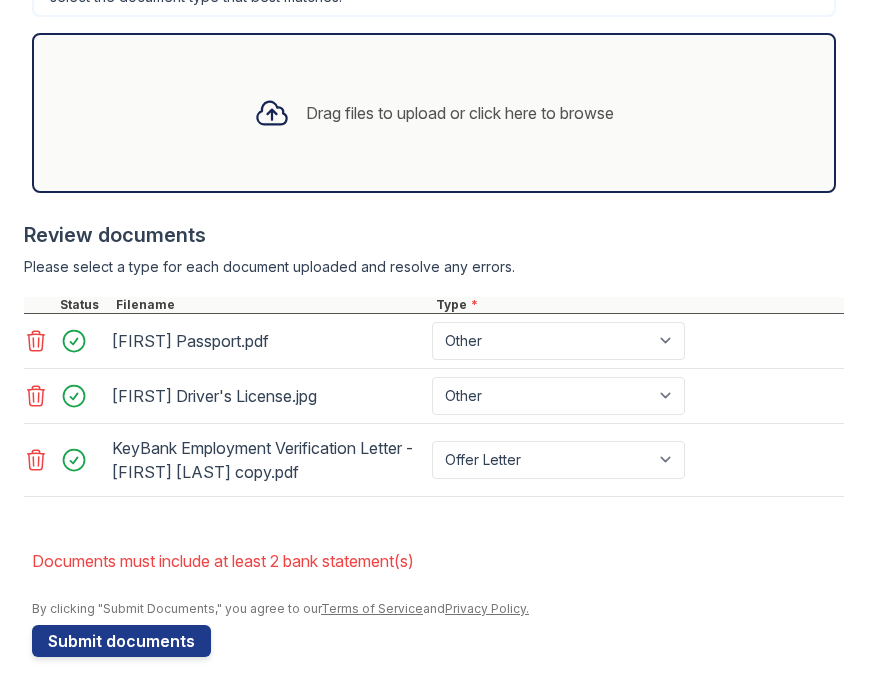 click at bounding box center [272, 113] 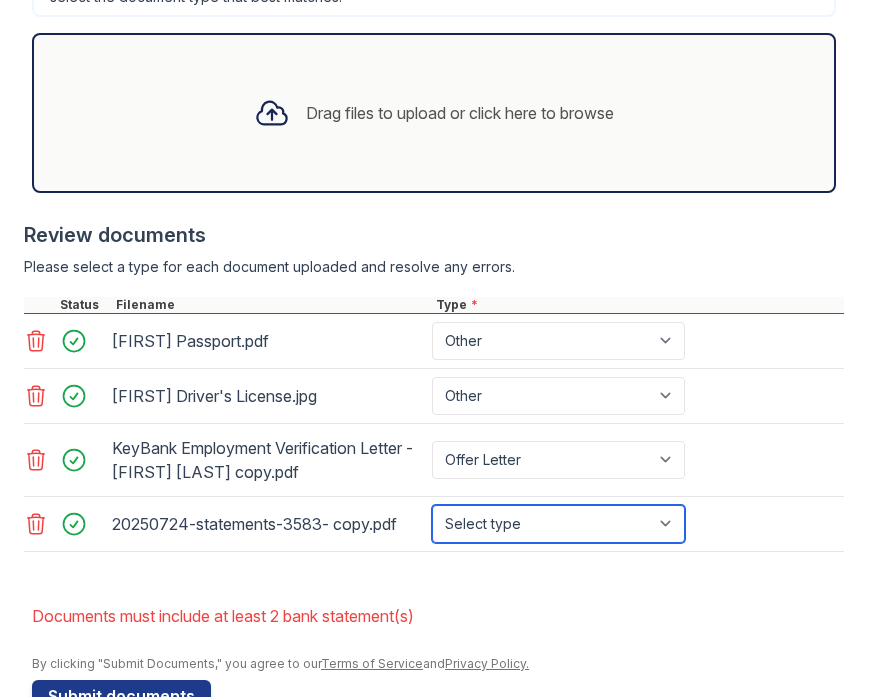 click on "Select type
Paystub
Bank Statement
Offer Letter
Tax Documents
Benefit Award Letter
Investment Account Statement
Other" at bounding box center (558, 524) 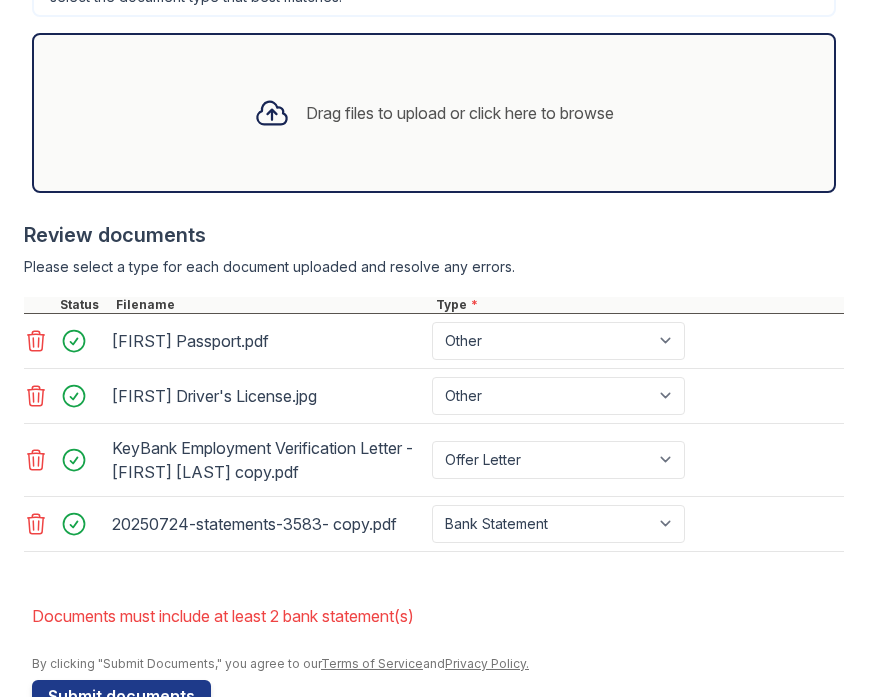 click on "Drag files to upload or click here to browse" at bounding box center (434, 113) 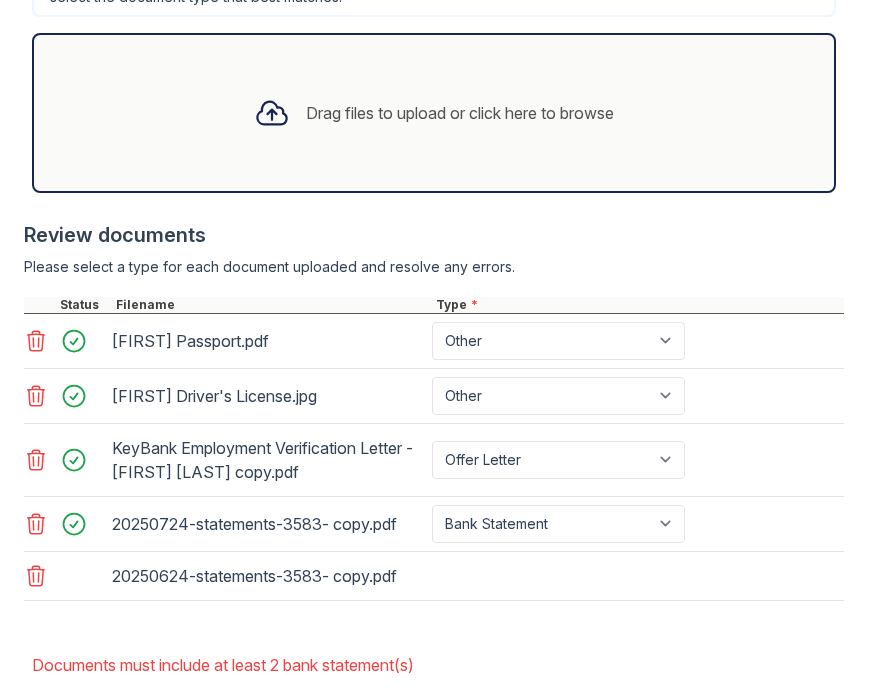 scroll, scrollTop: 979, scrollLeft: 0, axis: vertical 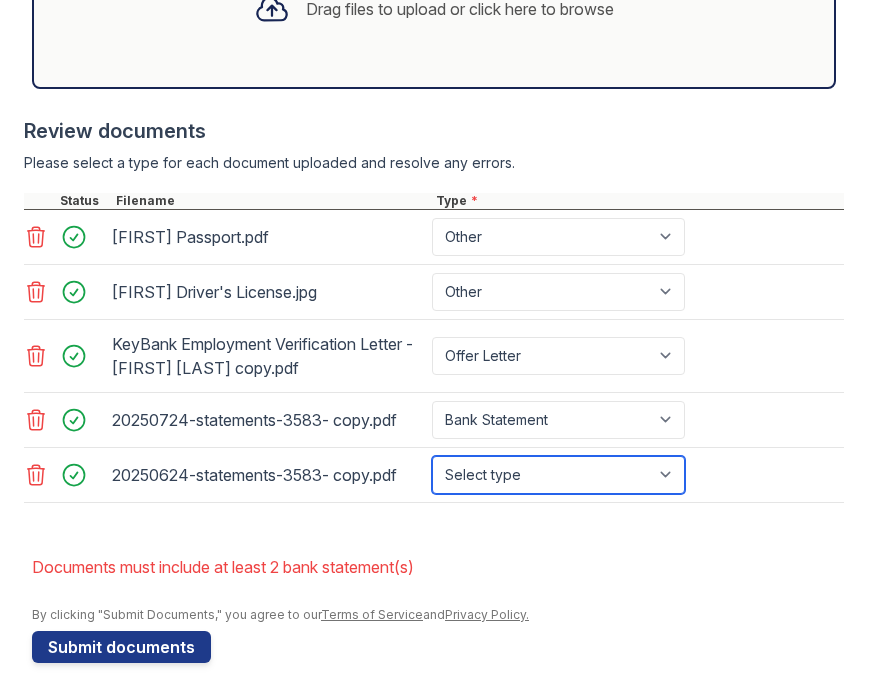 click on "Select type
Paystub
Bank Statement
Offer Letter
Tax Documents
Benefit Award Letter
Investment Account Statement
Other" at bounding box center (558, 475) 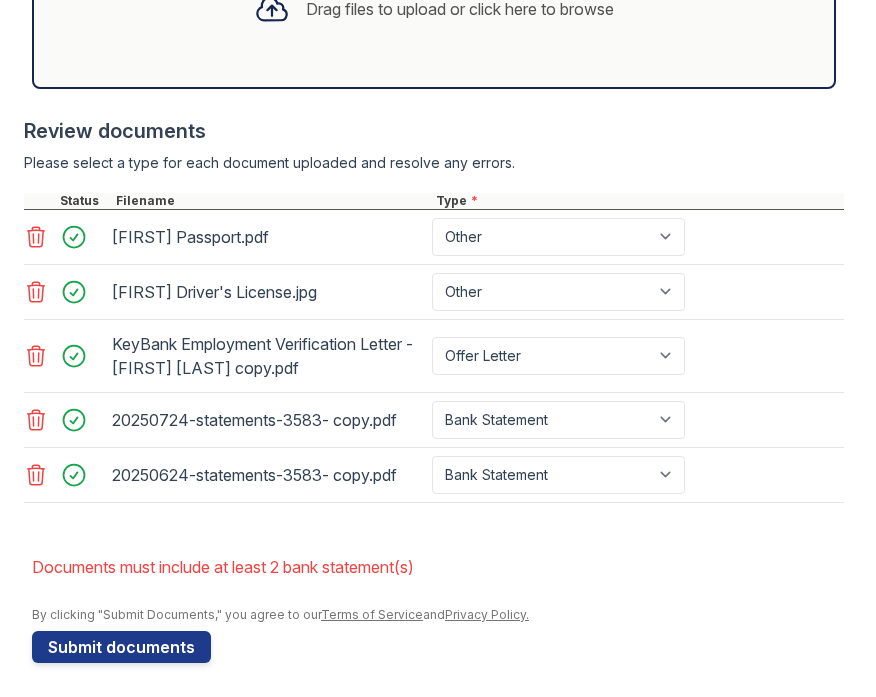 click on "Application information
Property
*
100 John
Unit number
*
2507
Target move in date
First name
*
Srija
Last name
*
[LAST]
Email
*
[EMAIL]
Phone
*
[PHONE]
Upload documents
Best practices for bank statements and paystubs
Correctly classify the document type to avoid a delay in processing your application.
Do not upload scanned, redacted, password protected, or modified documents.
Do not combine multiple documents into one file.
Do not upload print-to-PDF documents.
What is print-to-pdf?
For additional support, review our
FAQ ,
start a chat with us below, or email us at
[EMAIL]" at bounding box center (438, -46) 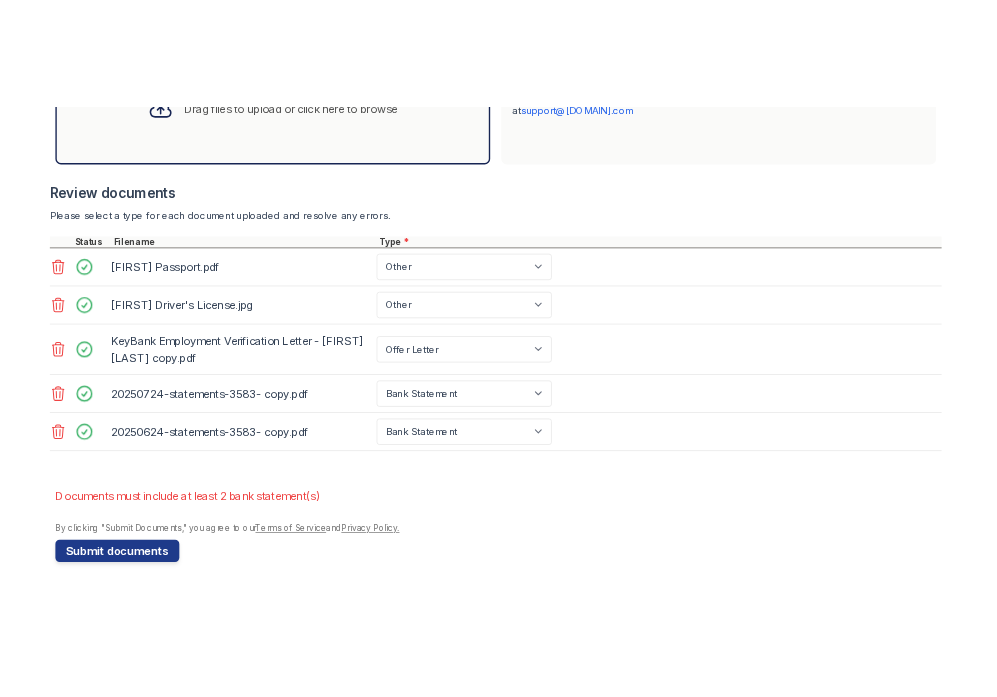 scroll, scrollTop: 741, scrollLeft: 0, axis: vertical 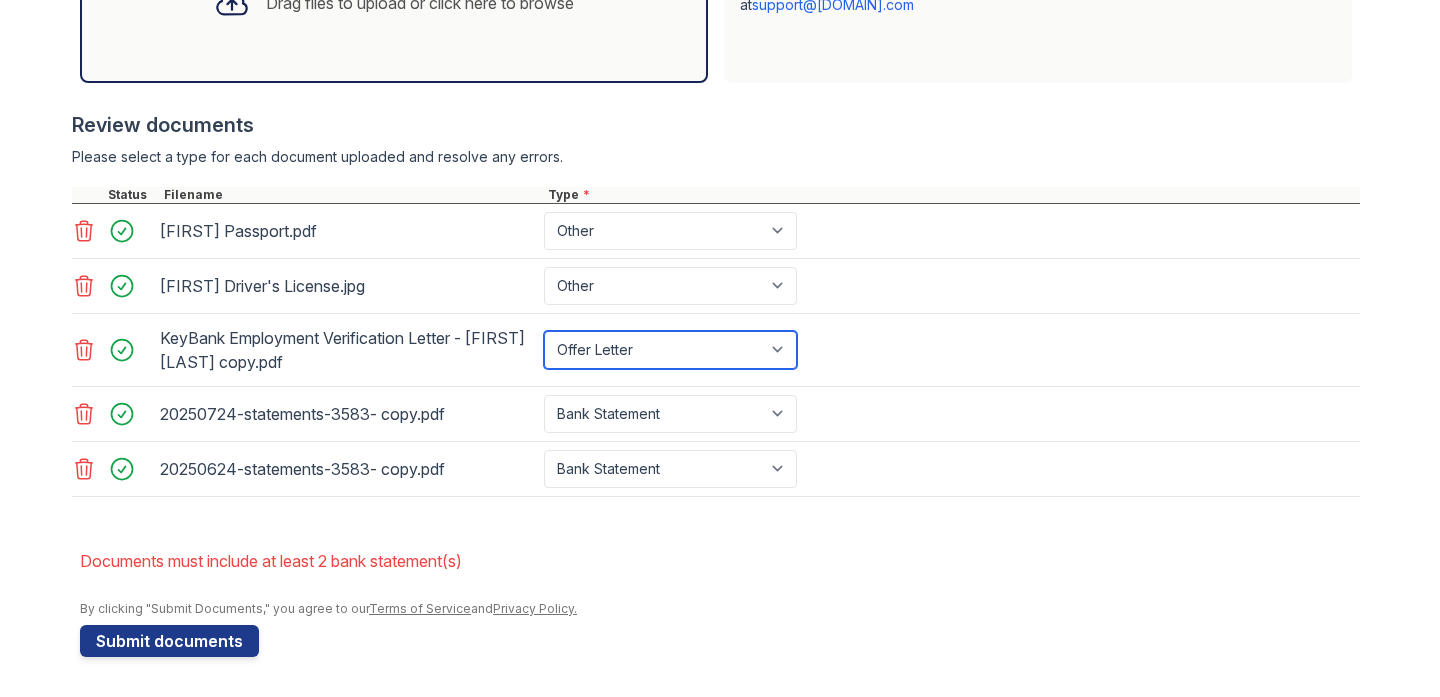 click on "Select type
Paystub
Bank Statement
Offer Letter
Tax Documents
Benefit Award Letter
Investment Account Statement
Other" at bounding box center (670, 350) 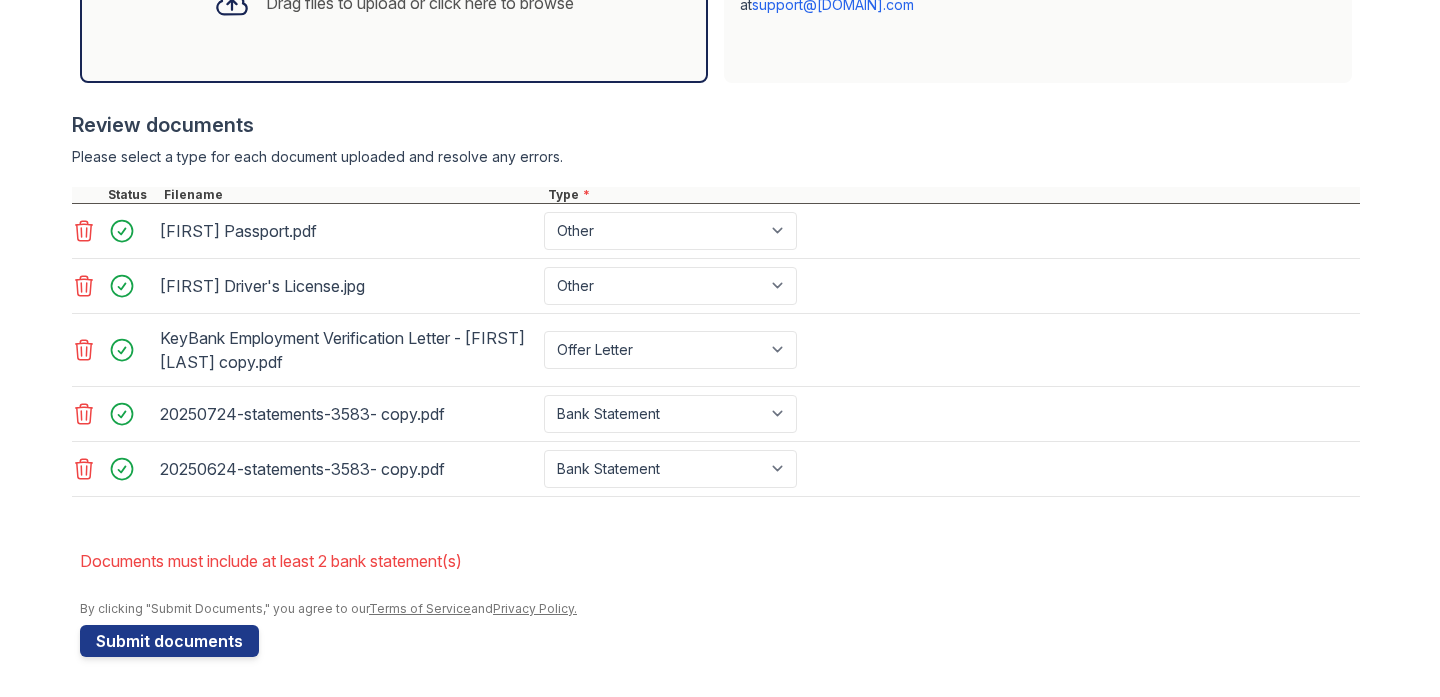 click on "[FIRST] Driver's License.jpg" at bounding box center (348, 286) 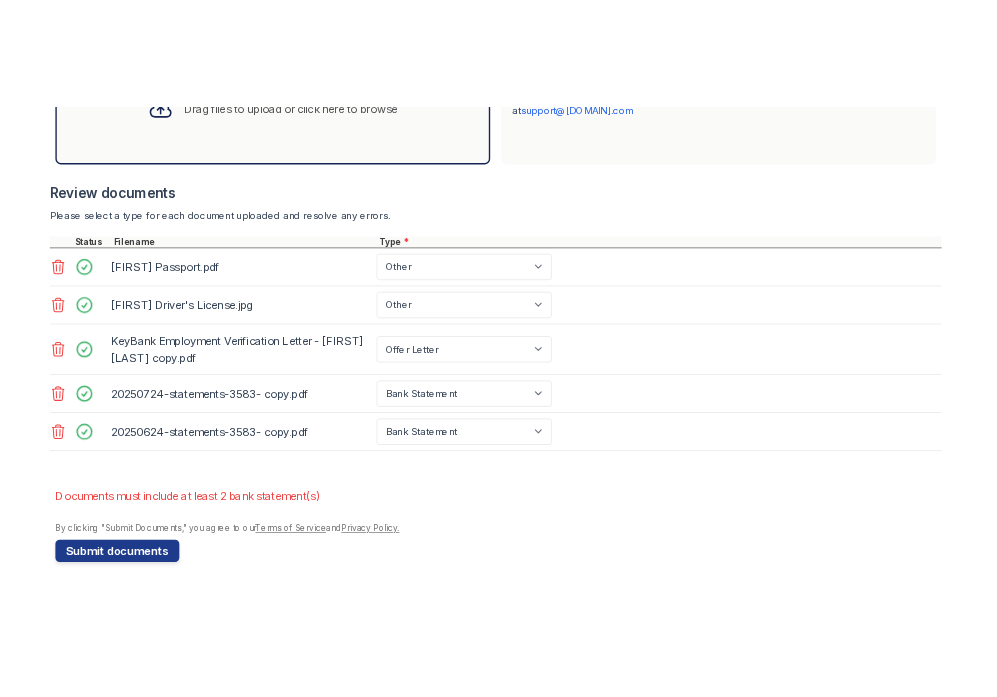 scroll, scrollTop: 761, scrollLeft: 0, axis: vertical 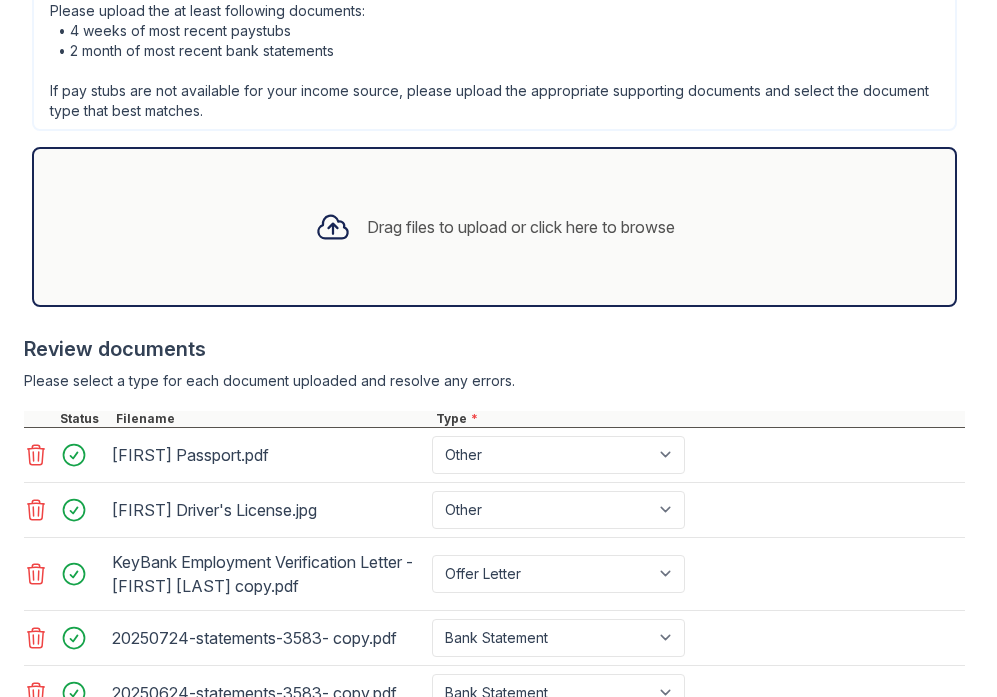 click 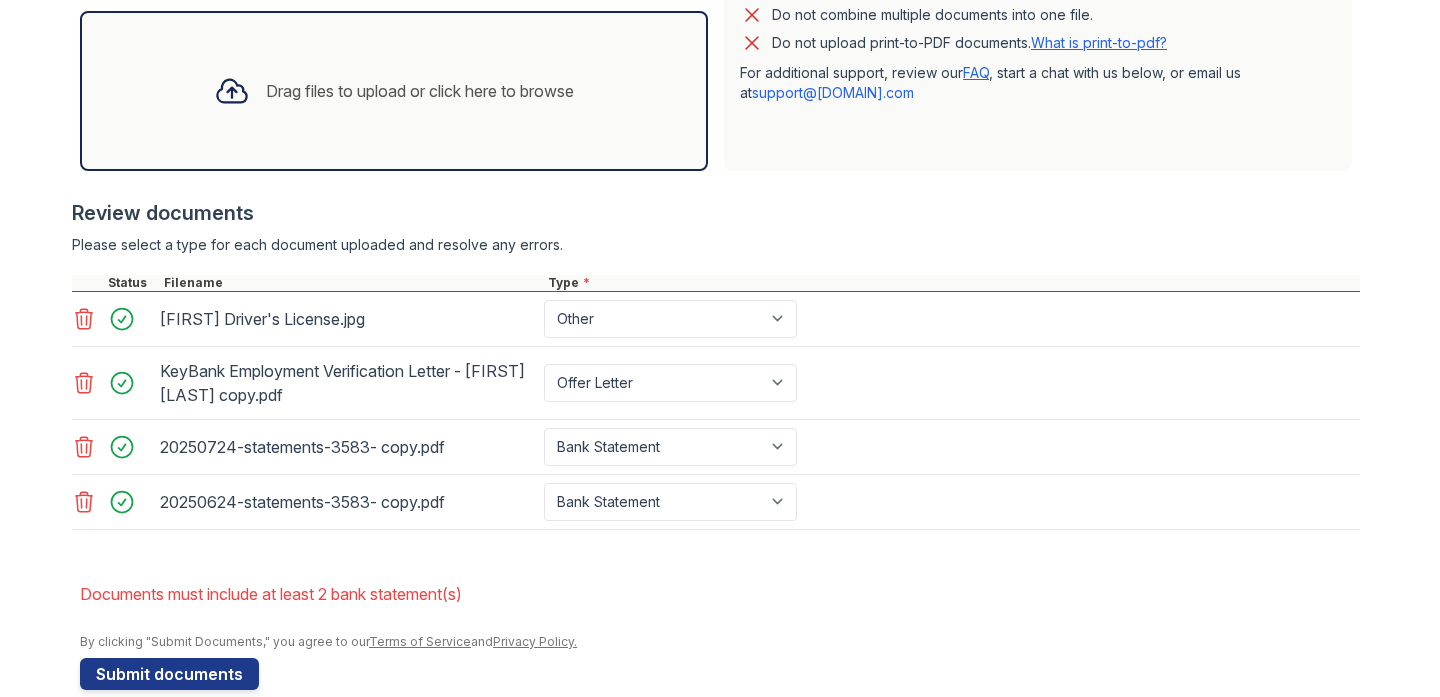 scroll, scrollTop: 658, scrollLeft: 0, axis: vertical 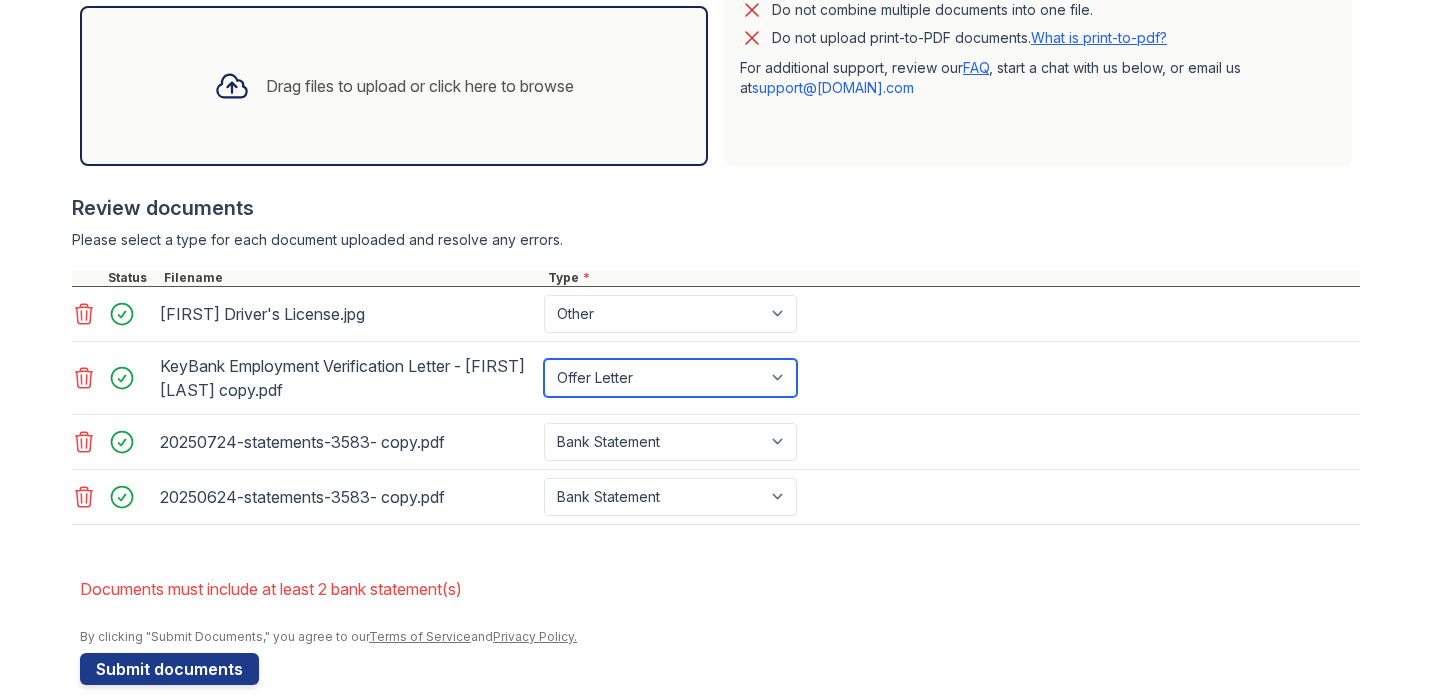 click on "Select type
Paystub
Bank Statement
Offer Letter
Tax Documents
Benefit Award Letter
Investment Account Statement
Other" at bounding box center [670, 378] 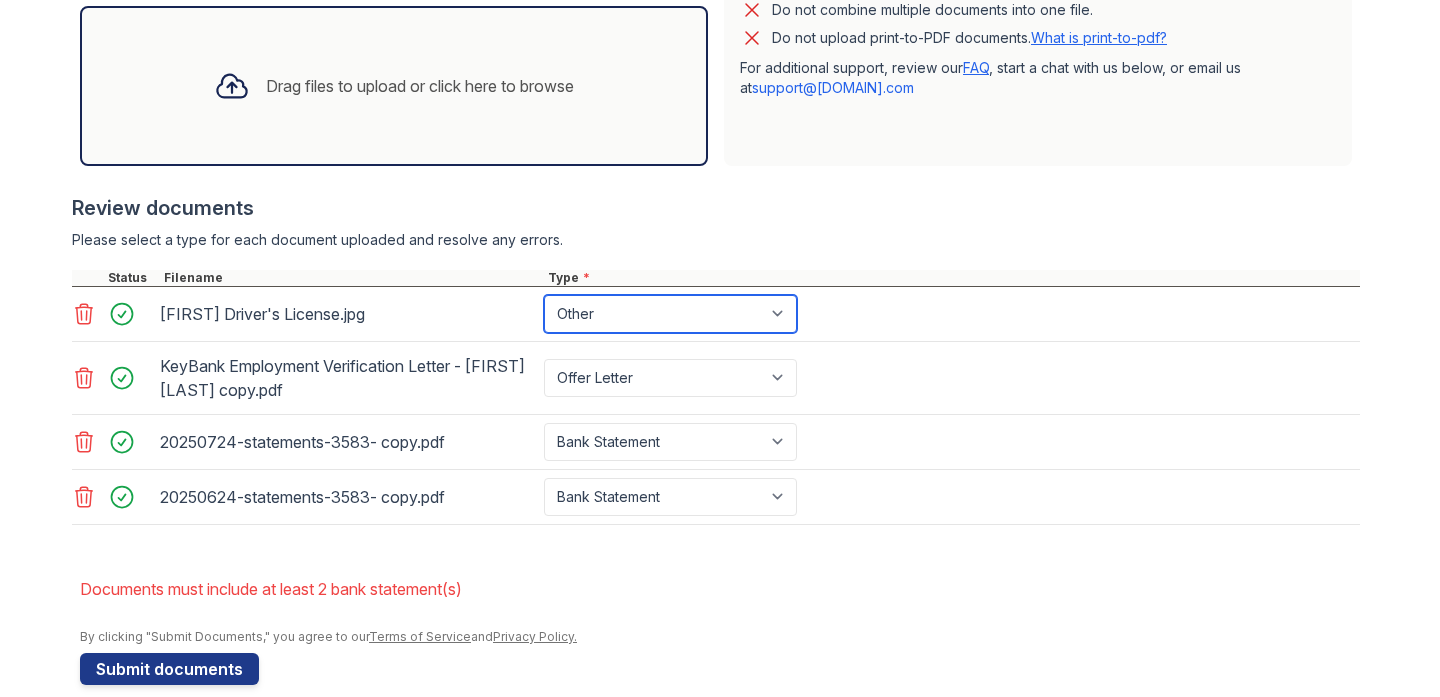click on "Paystub
Bank Statement
Offer Letter
Tax Documents
Benefit Award Letter
Investment Account Statement
Other" at bounding box center [670, 314] 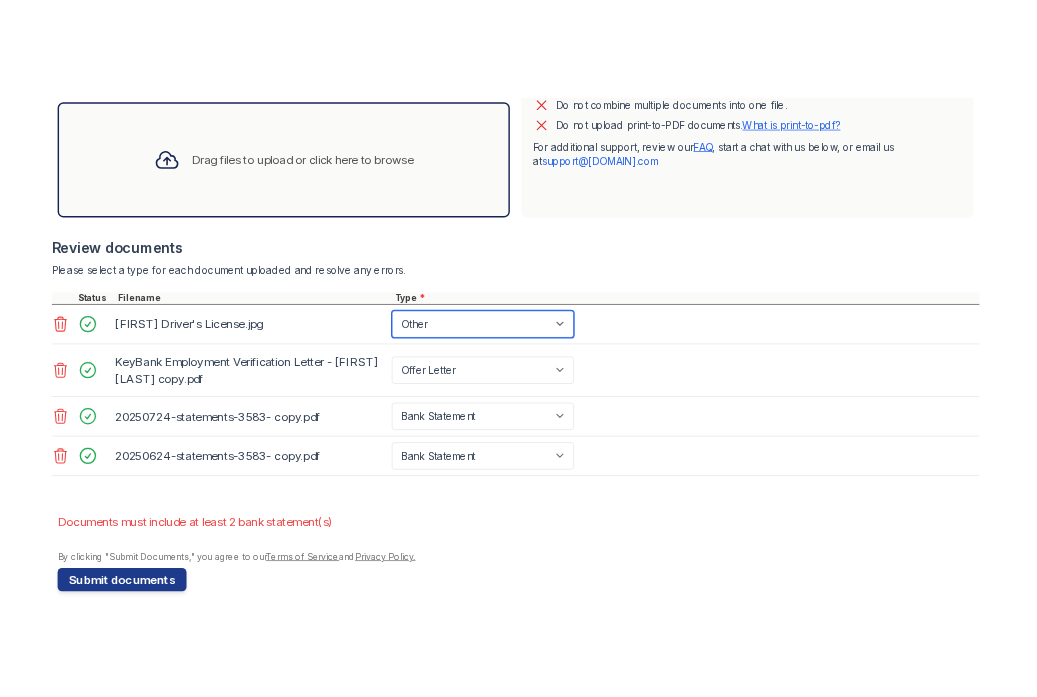 scroll, scrollTop: 685, scrollLeft: 0, axis: vertical 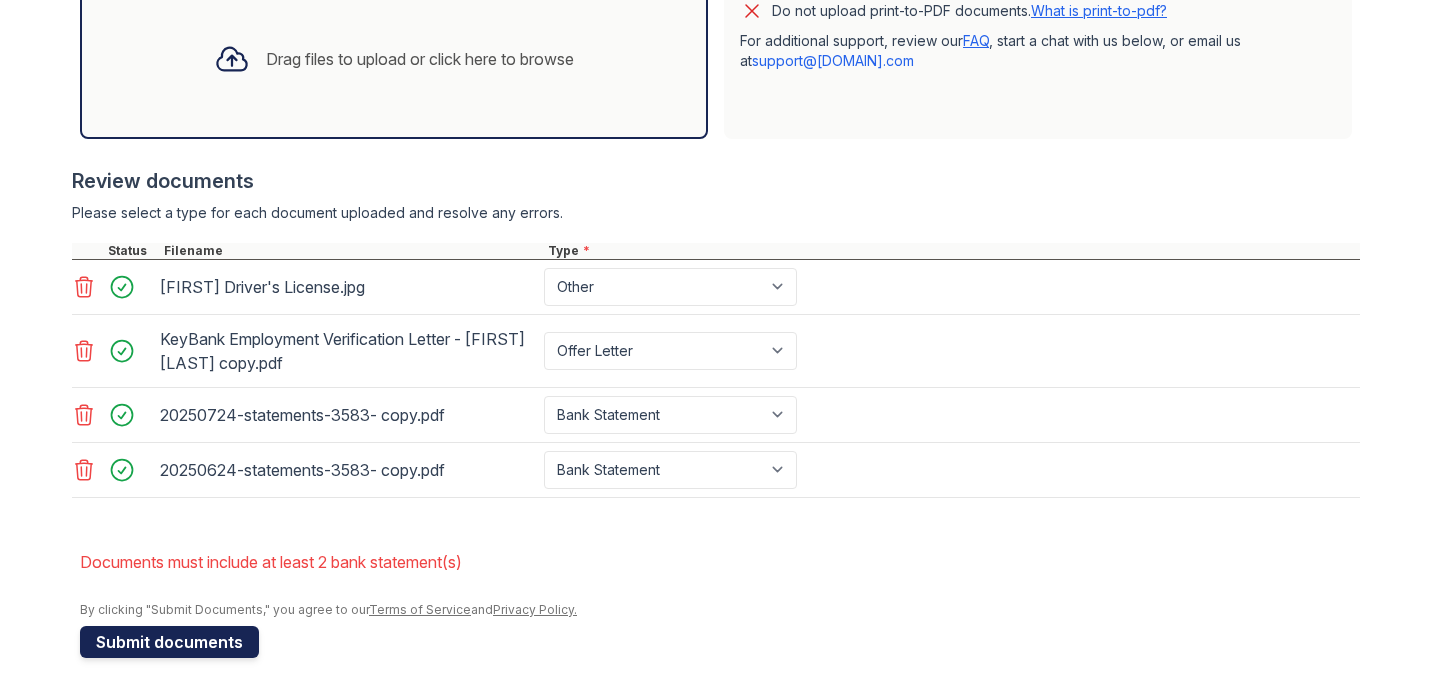 click on "Submit documents" at bounding box center [169, 642] 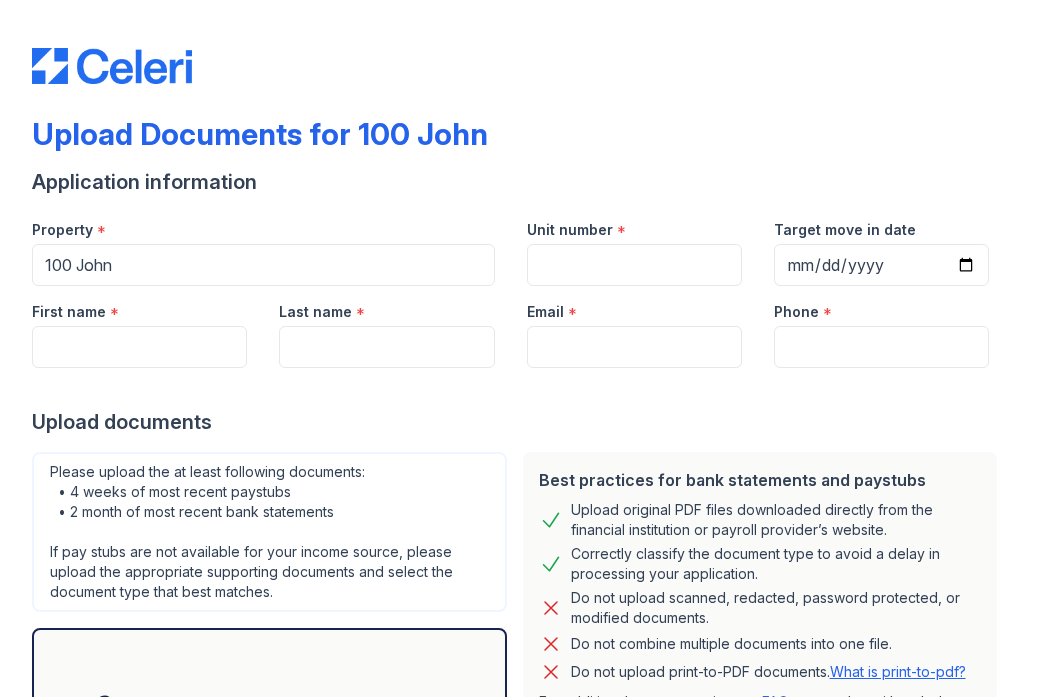 scroll, scrollTop: 0, scrollLeft: 0, axis: both 